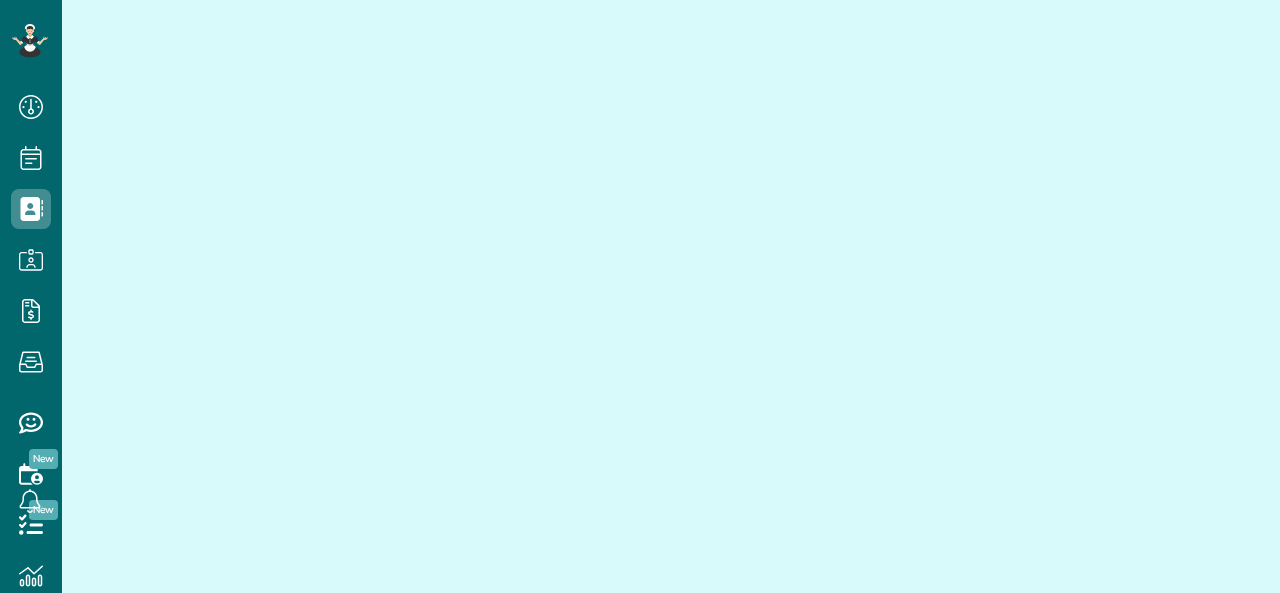 scroll, scrollTop: 0, scrollLeft: 0, axis: both 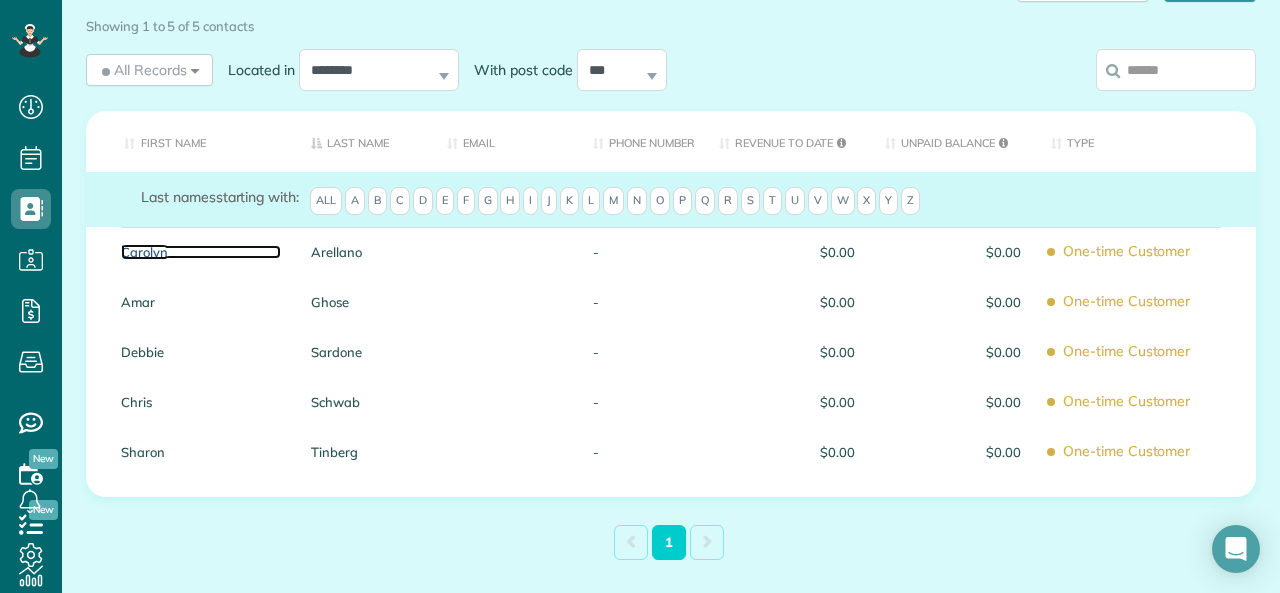 click on "Carolyn" at bounding box center (201, 252) 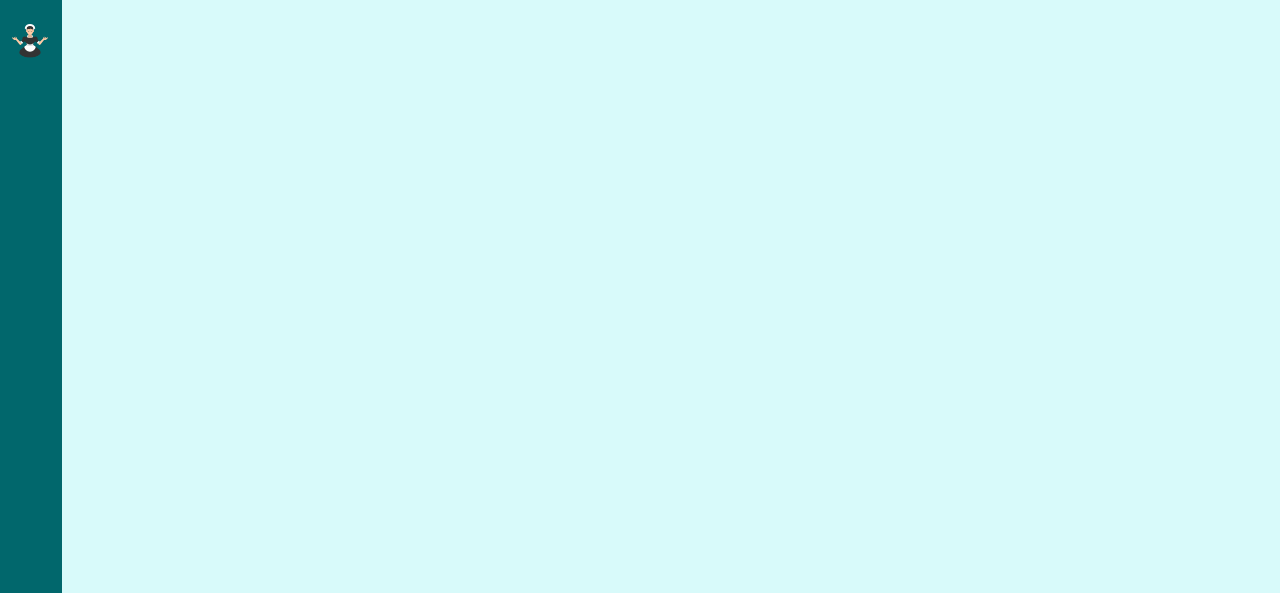 scroll, scrollTop: 0, scrollLeft: 0, axis: both 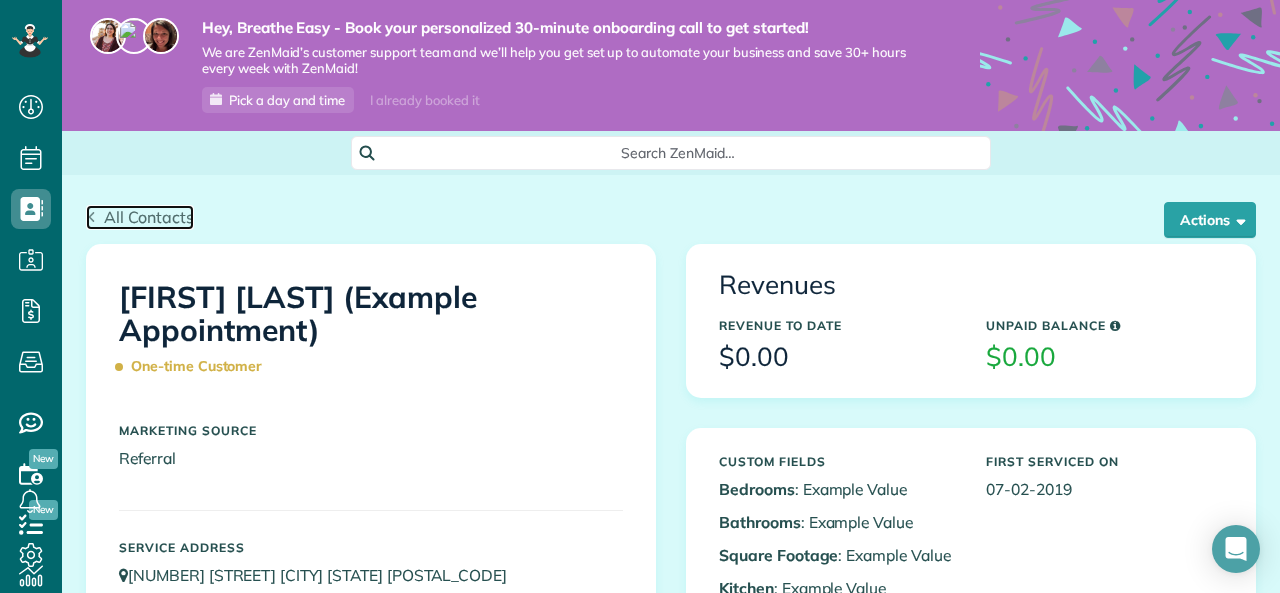 click on "All Contacts" at bounding box center [140, 217] 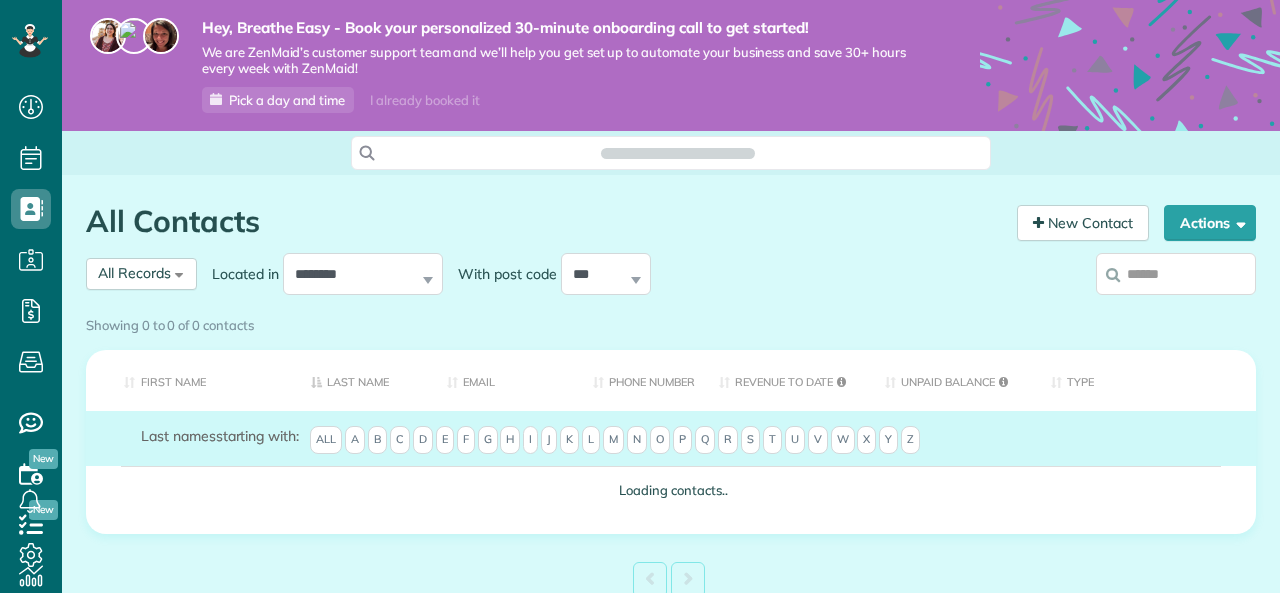 scroll, scrollTop: 0, scrollLeft: 0, axis: both 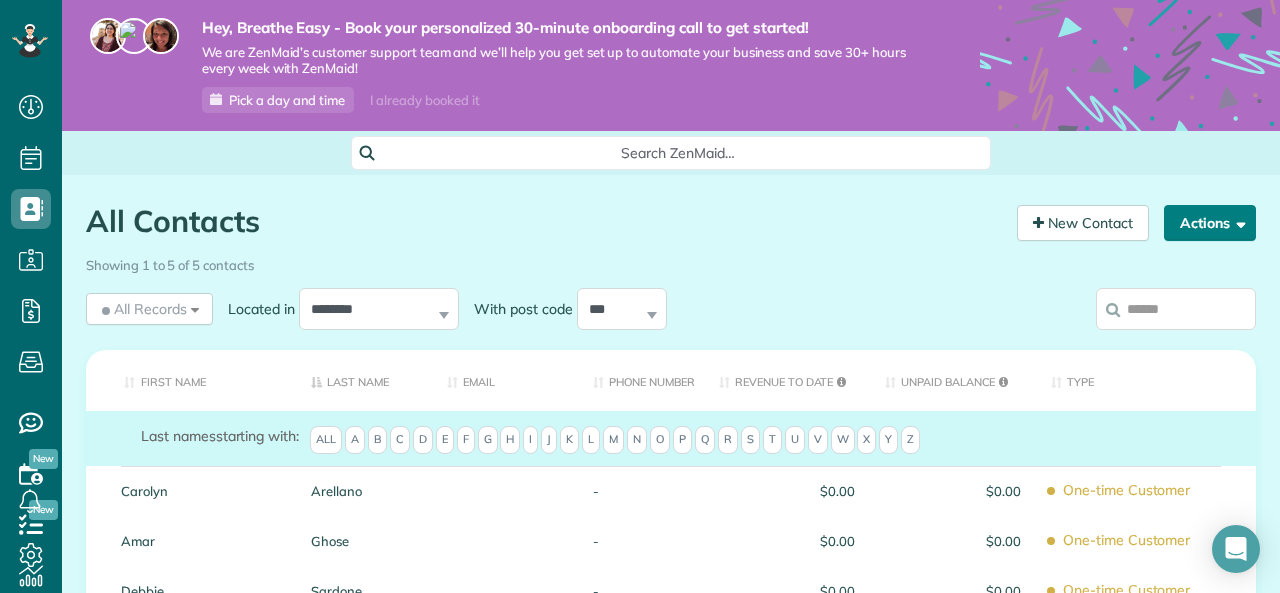 click on "Actions" at bounding box center [1210, 223] 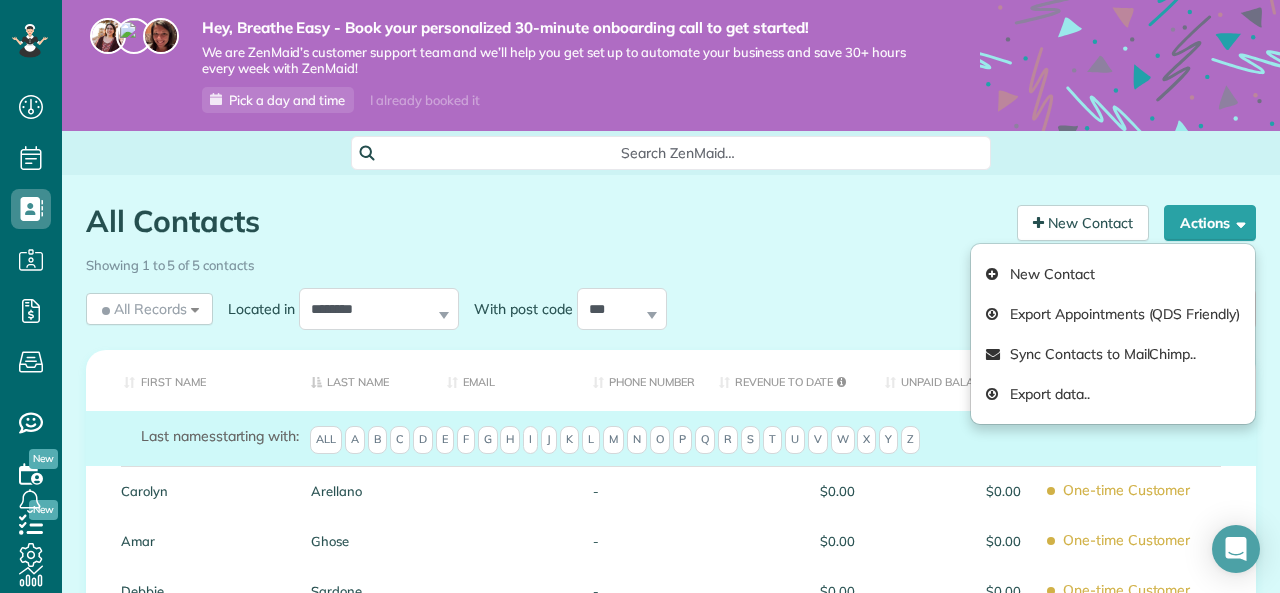 click on "Showing 1 to 5 of 5 contacts" at bounding box center (671, 261) 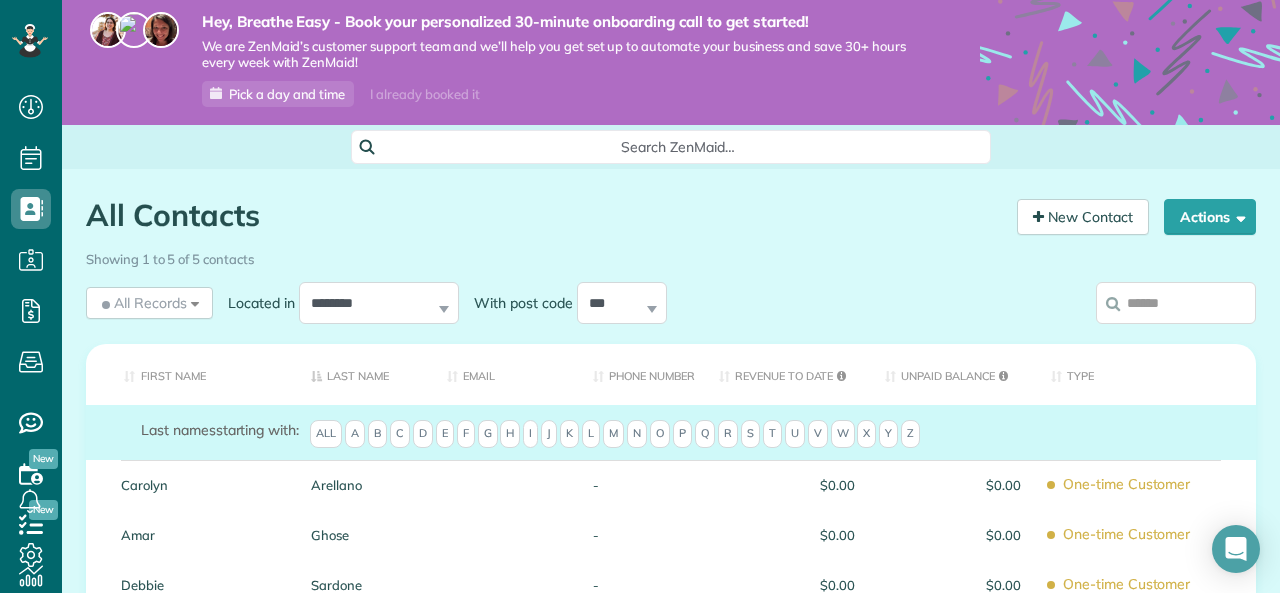 scroll, scrollTop: 0, scrollLeft: 0, axis: both 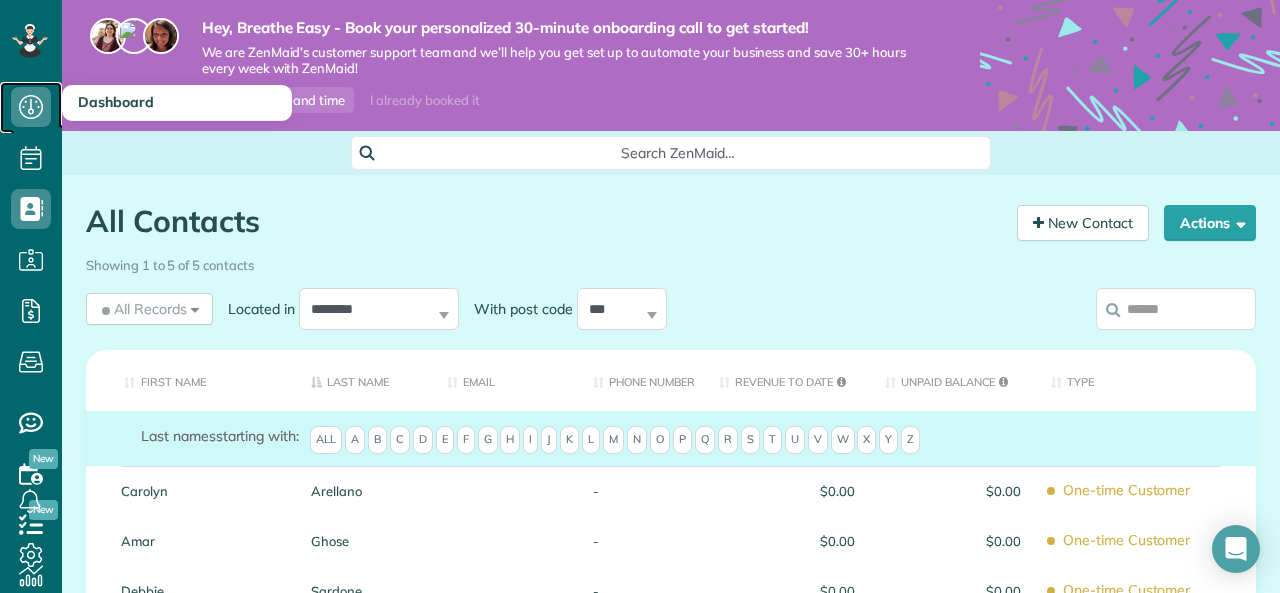 click 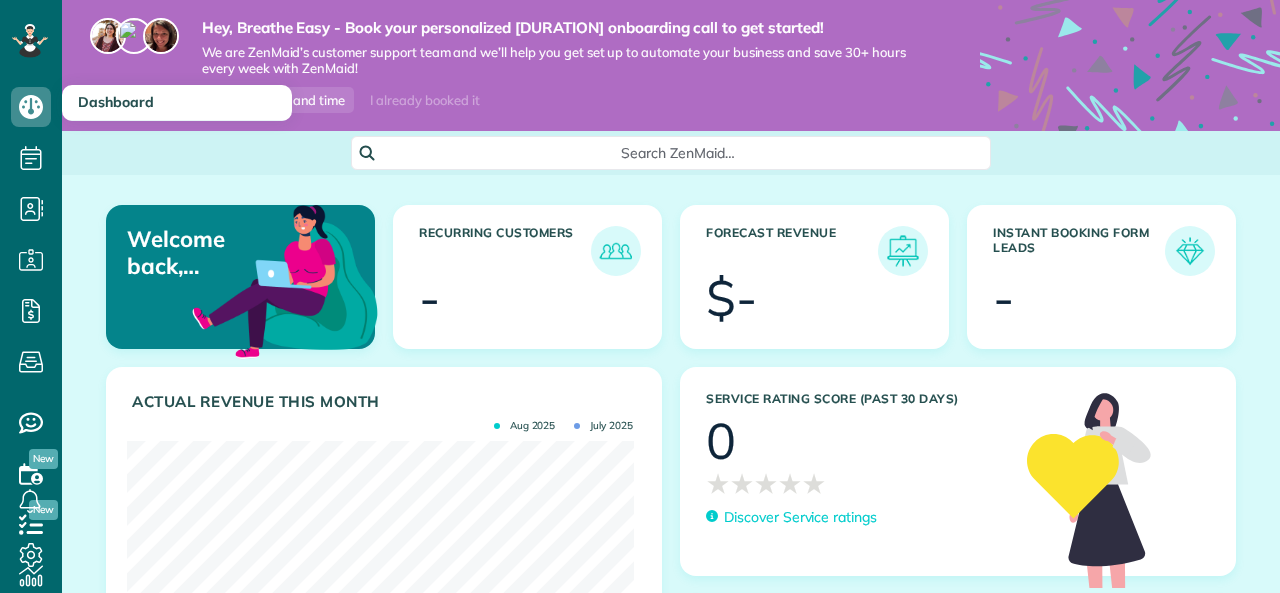 scroll, scrollTop: 0, scrollLeft: 0, axis: both 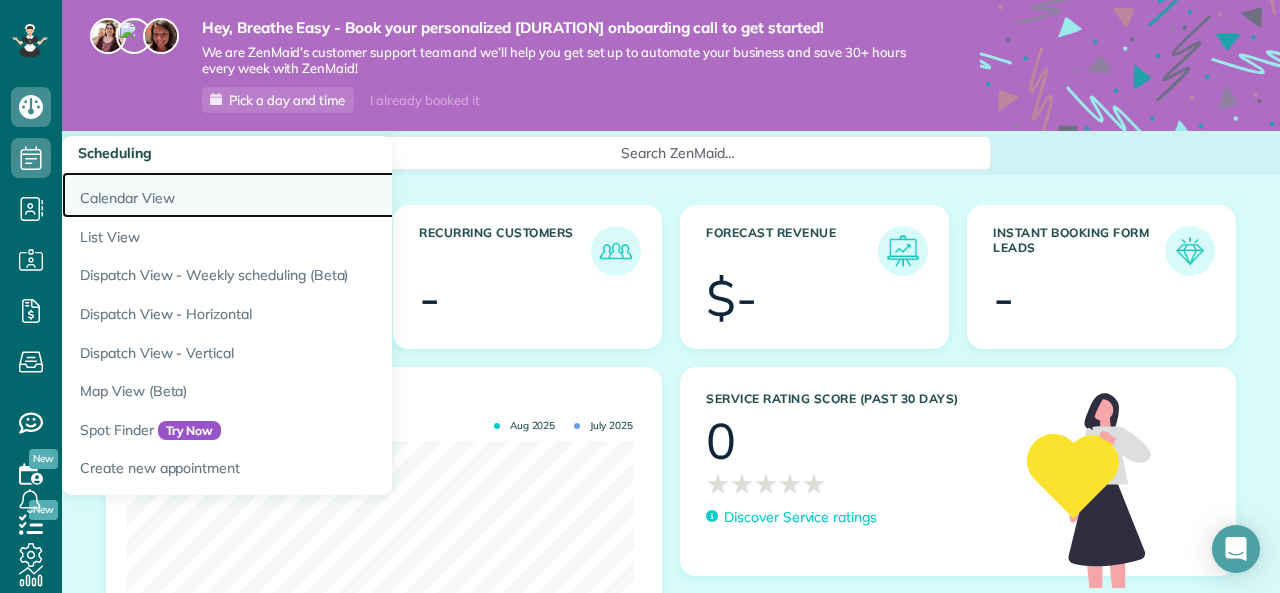 click on "Calendar View" at bounding box center (312, 195) 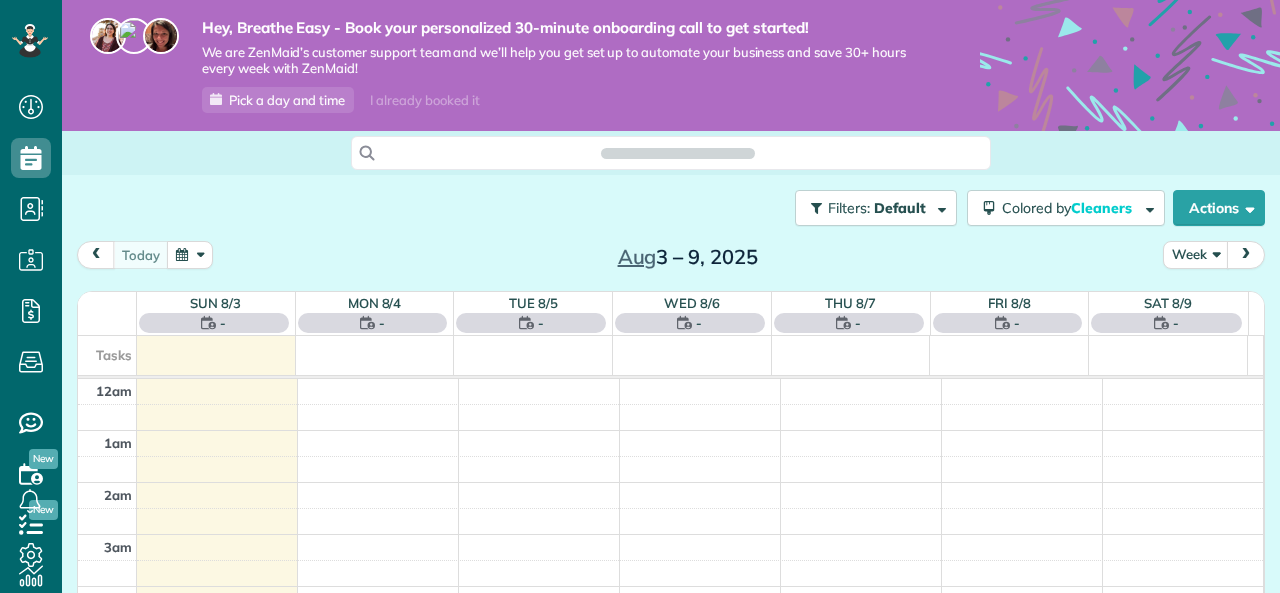 scroll, scrollTop: 0, scrollLeft: 0, axis: both 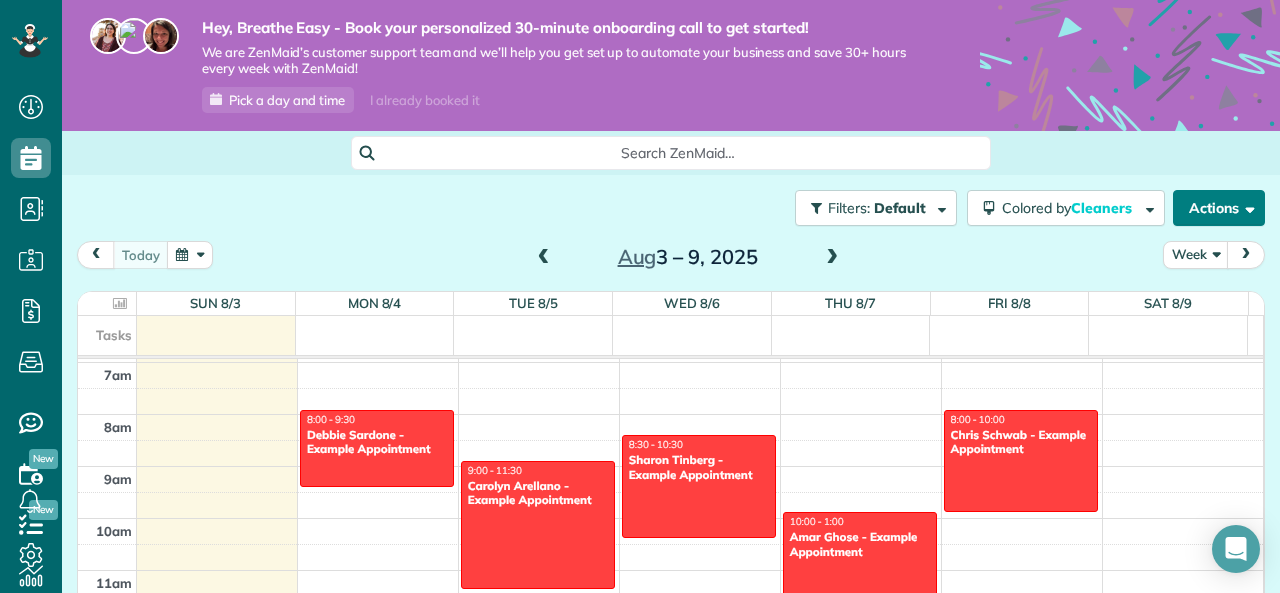 click on "Actions" at bounding box center [1219, 208] 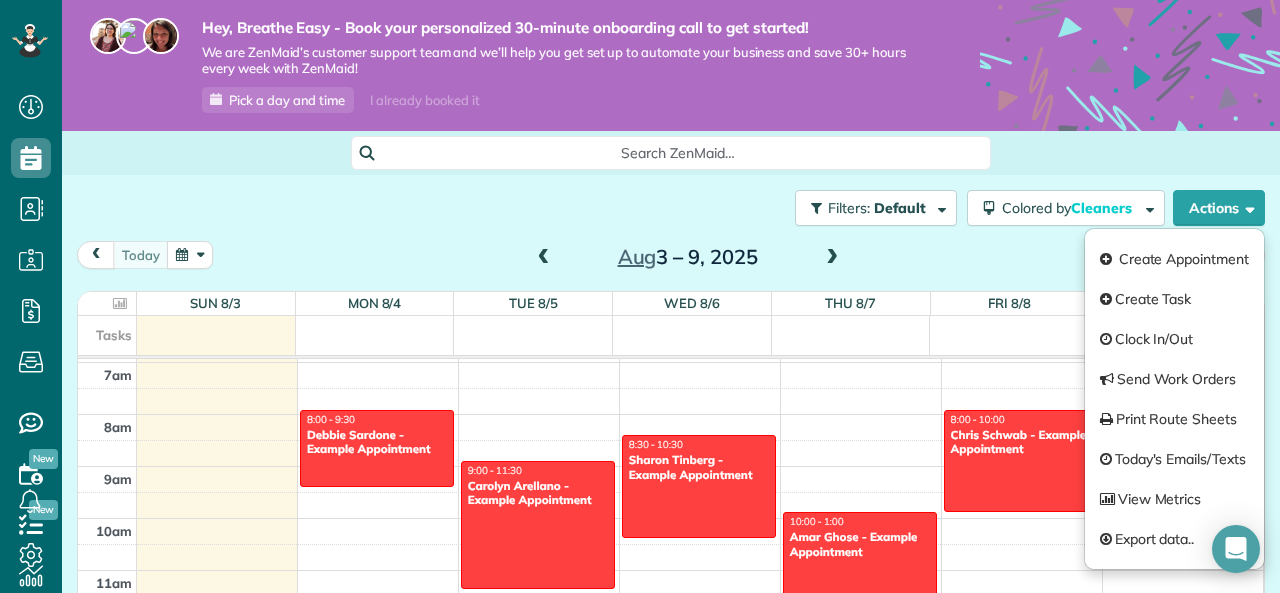 click on "Filters:   Default
Colored by  Cleaners
Color by Cleaner
Color by Team
Color by Status
Color by Recurrence
Color by Paid/Unpaid
Filters  Default
Schedule Changes
Actions
Create Appointment
Create Task
Clock In/Out
Send Work Orders
Print Route Sheets
Today's Emails/Texts
View Metrics" at bounding box center (671, 208) 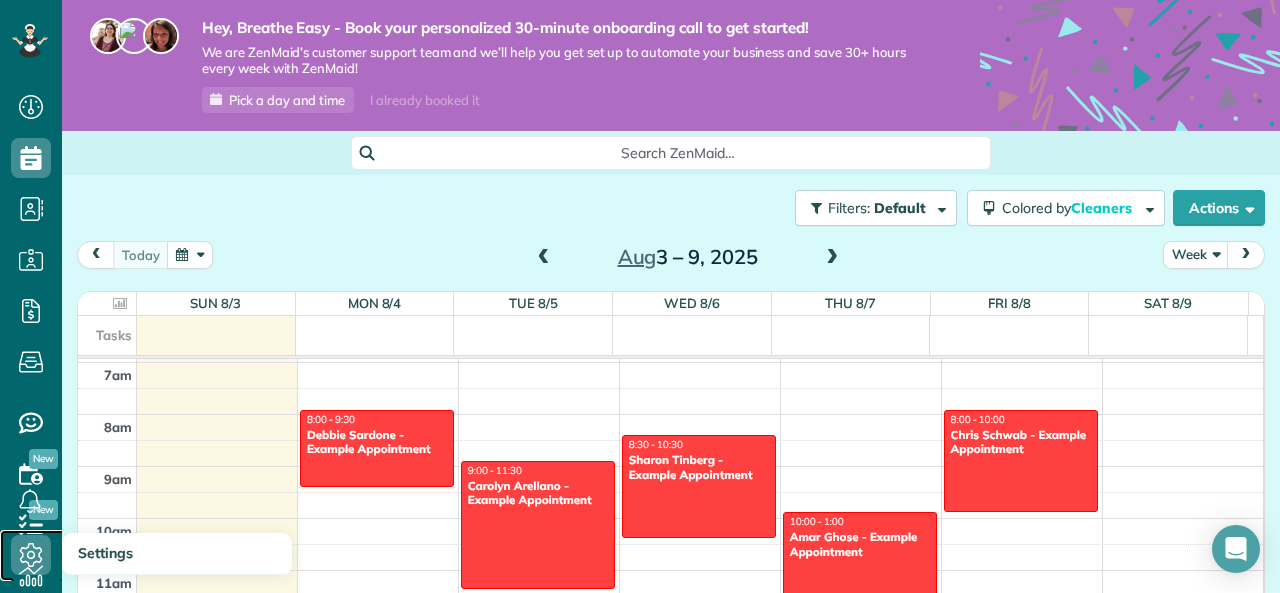 click 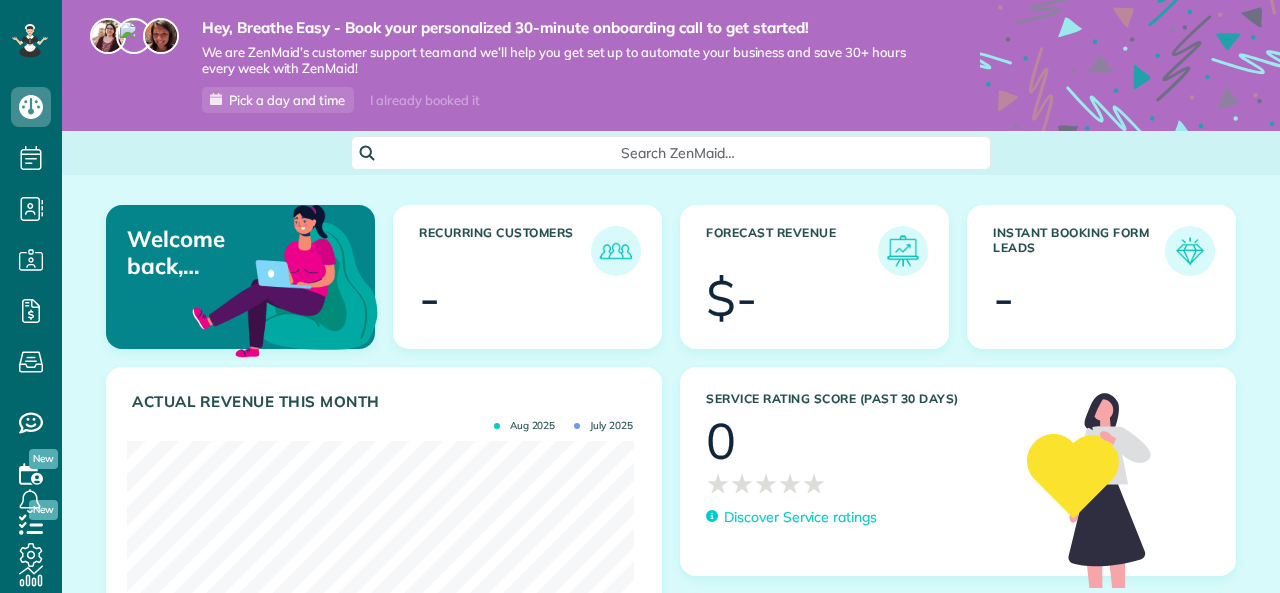 scroll, scrollTop: 0, scrollLeft: 0, axis: both 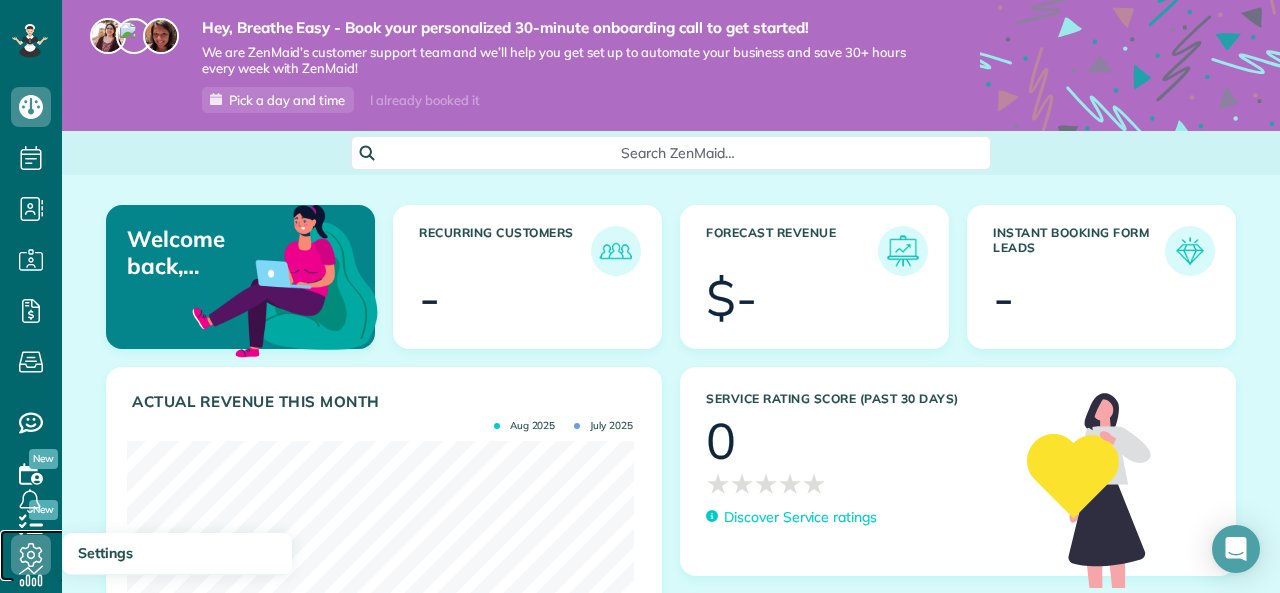 click 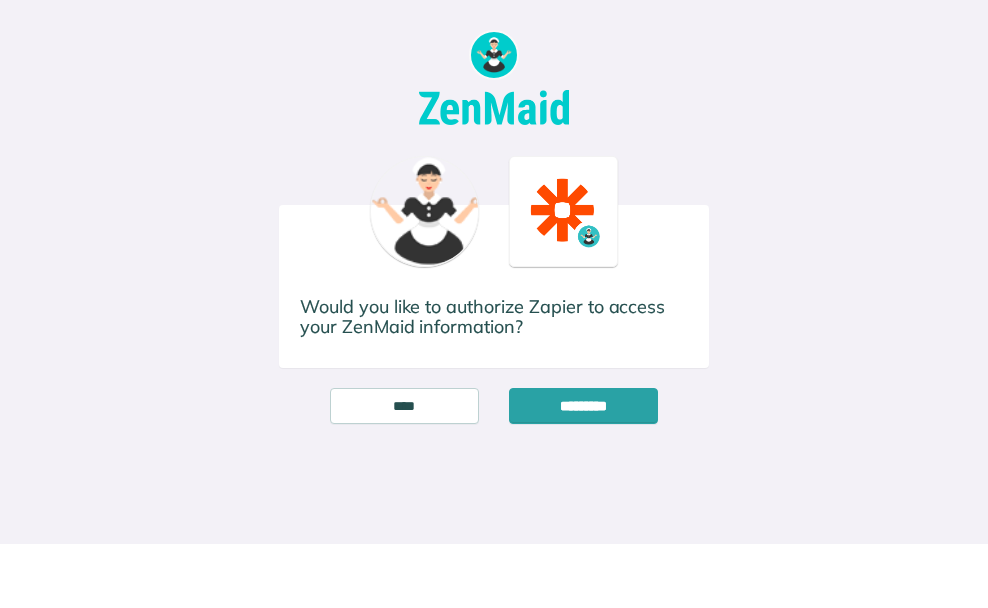 scroll, scrollTop: 0, scrollLeft: 0, axis: both 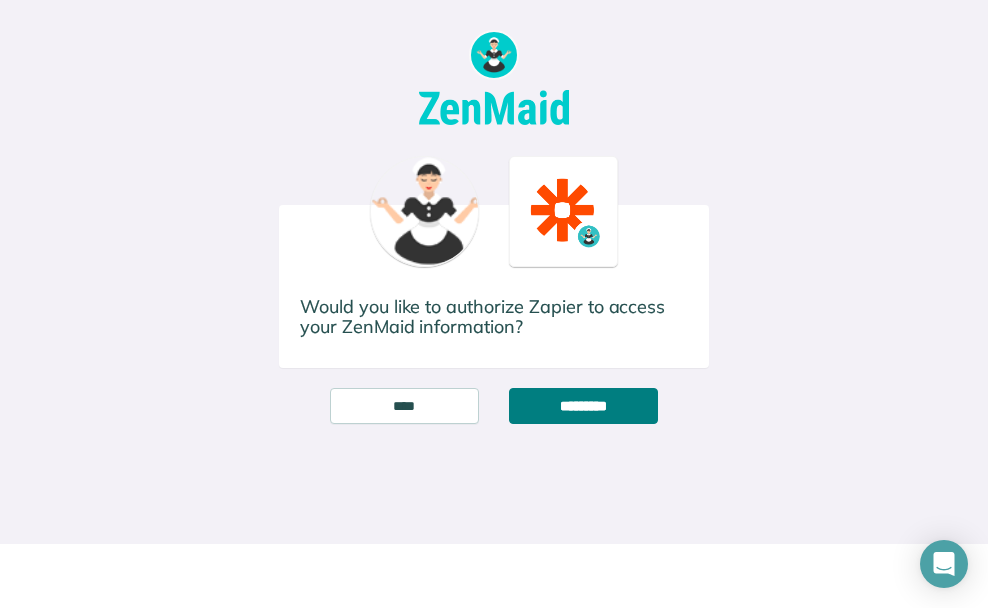 click on "*********" at bounding box center (583, 406) 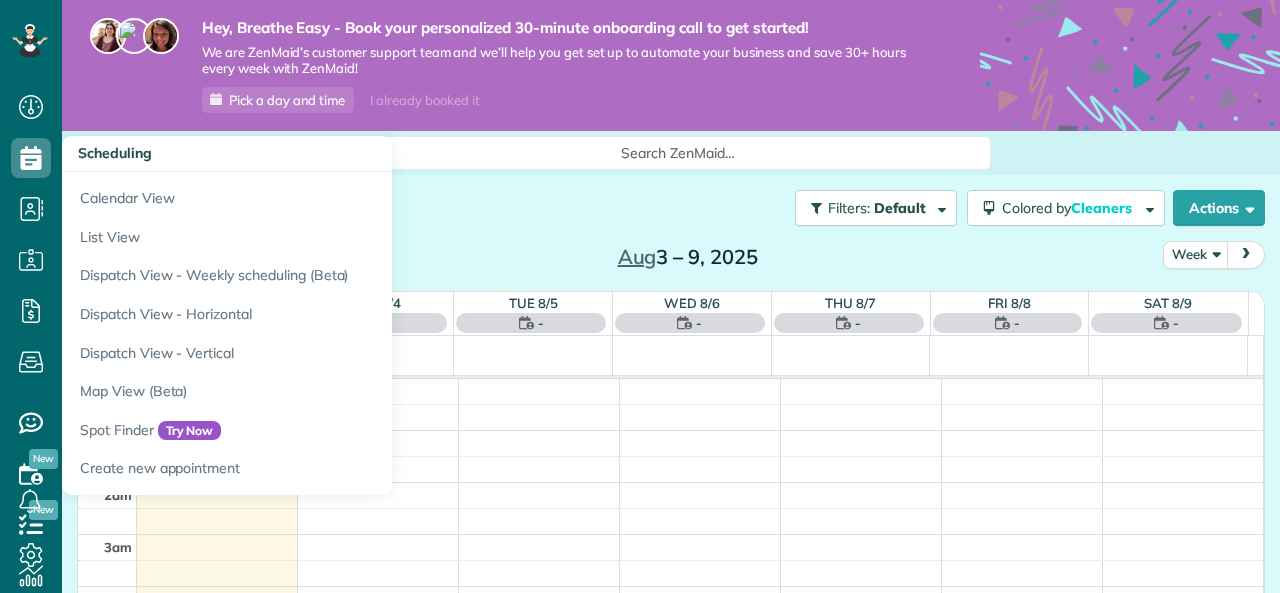 scroll, scrollTop: 0, scrollLeft: 0, axis: both 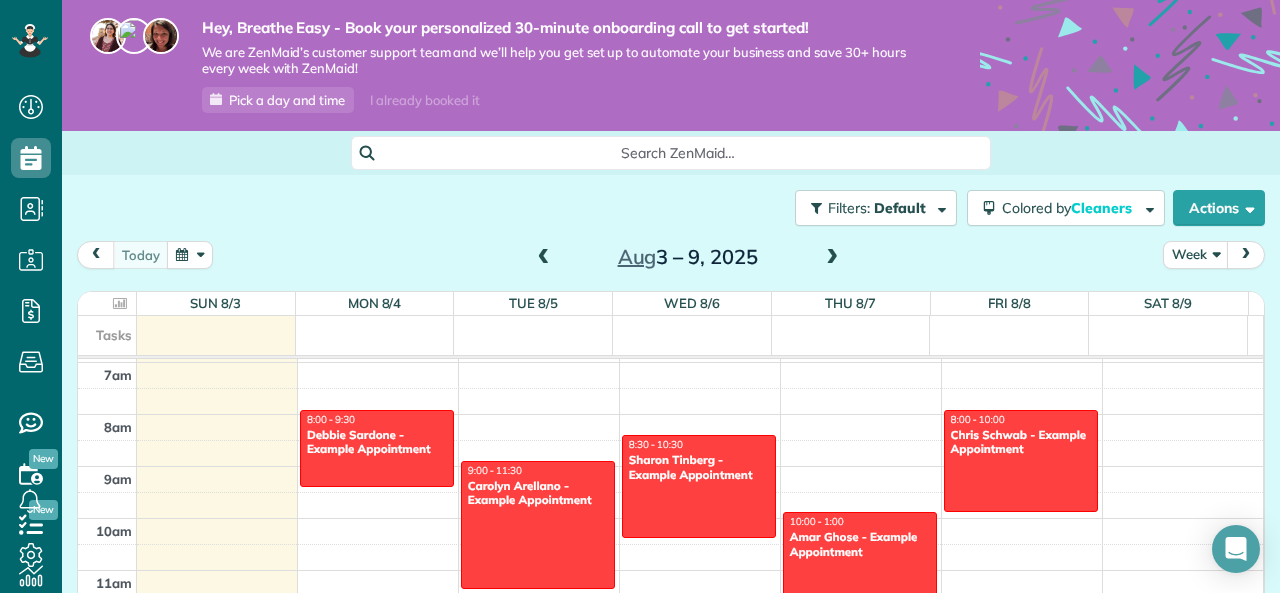 click on "Filters:   Default
Colored by  Cleaners
Color by Cleaner
Color by Team
Color by Status
Color by Recurrence
Color by Paid/Unpaid
Filters  Default
Schedule Changes
Actions
Create Appointment
Create Task
Clock In/Out
Send Work Orders
Print Route Sheets
Today's Emails/Texts
View Metrics" at bounding box center [671, 208] 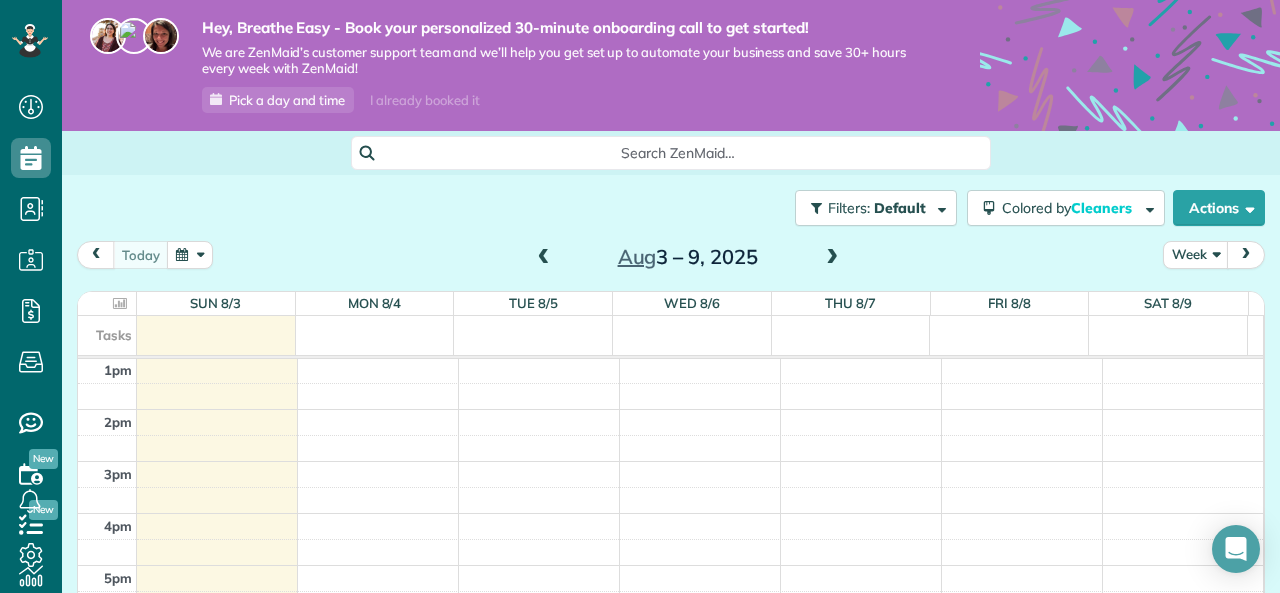 scroll, scrollTop: 681, scrollLeft: 0, axis: vertical 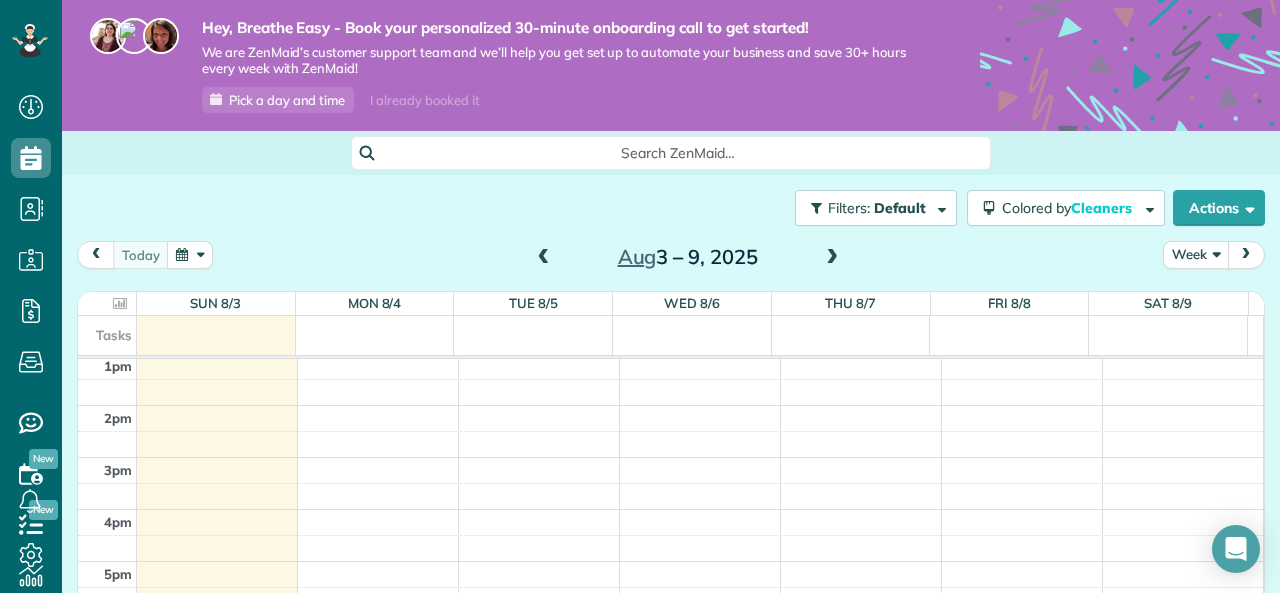 click on "Week" at bounding box center [1196, 254] 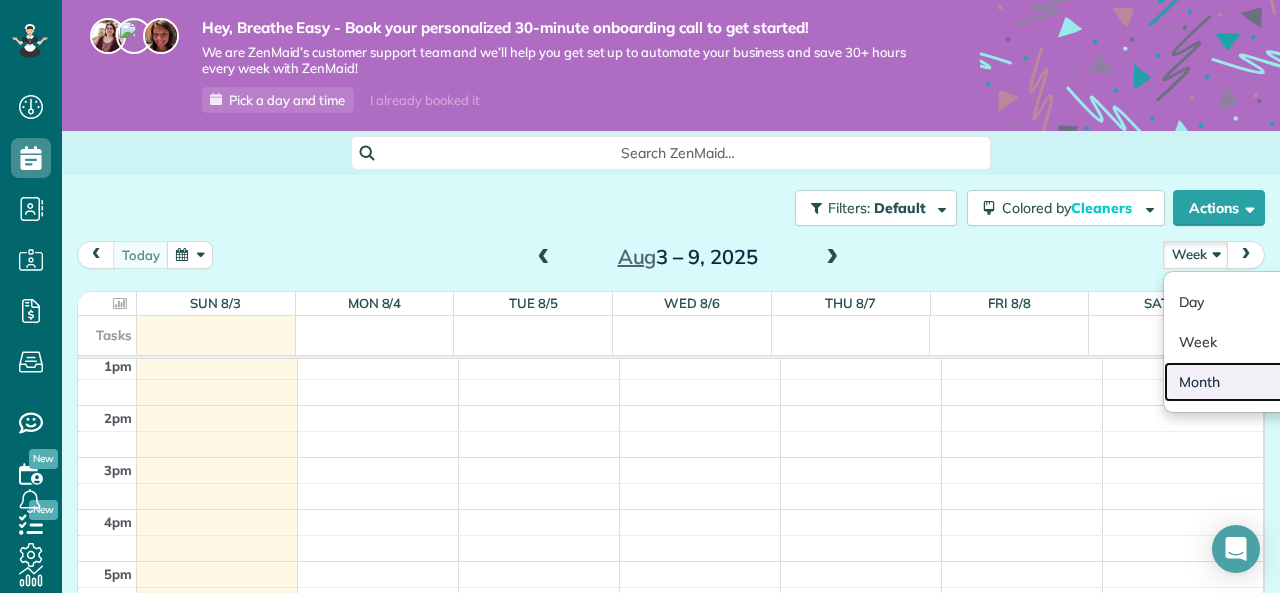 click on "Month" at bounding box center [1243, 382] 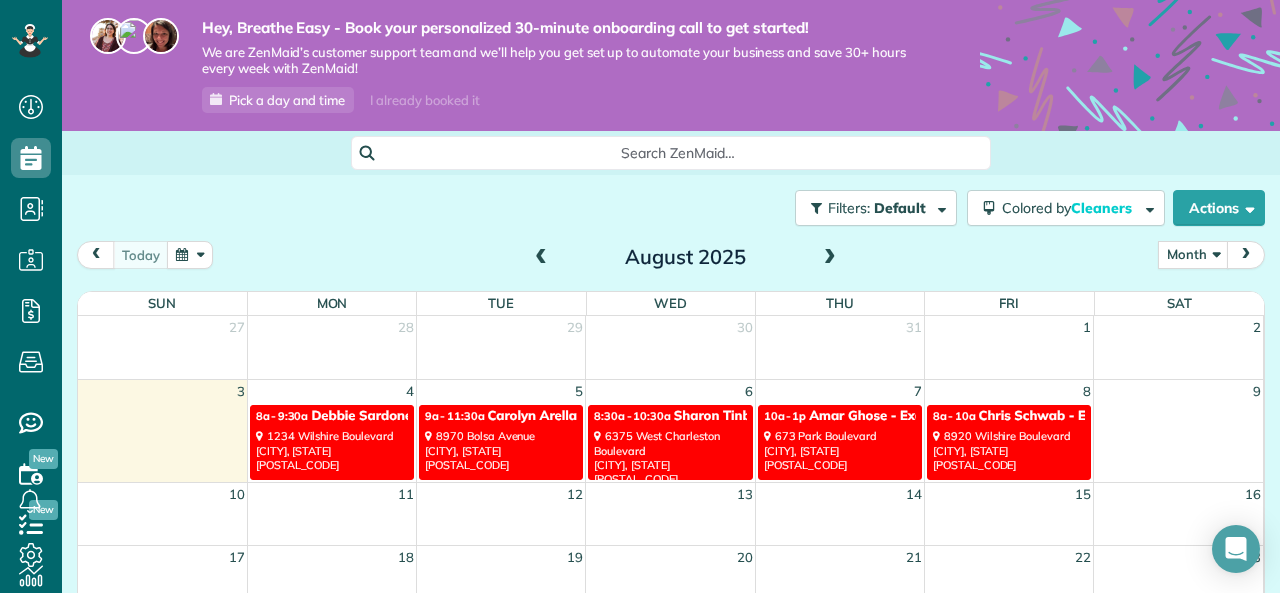 scroll, scrollTop: 157, scrollLeft: 0, axis: vertical 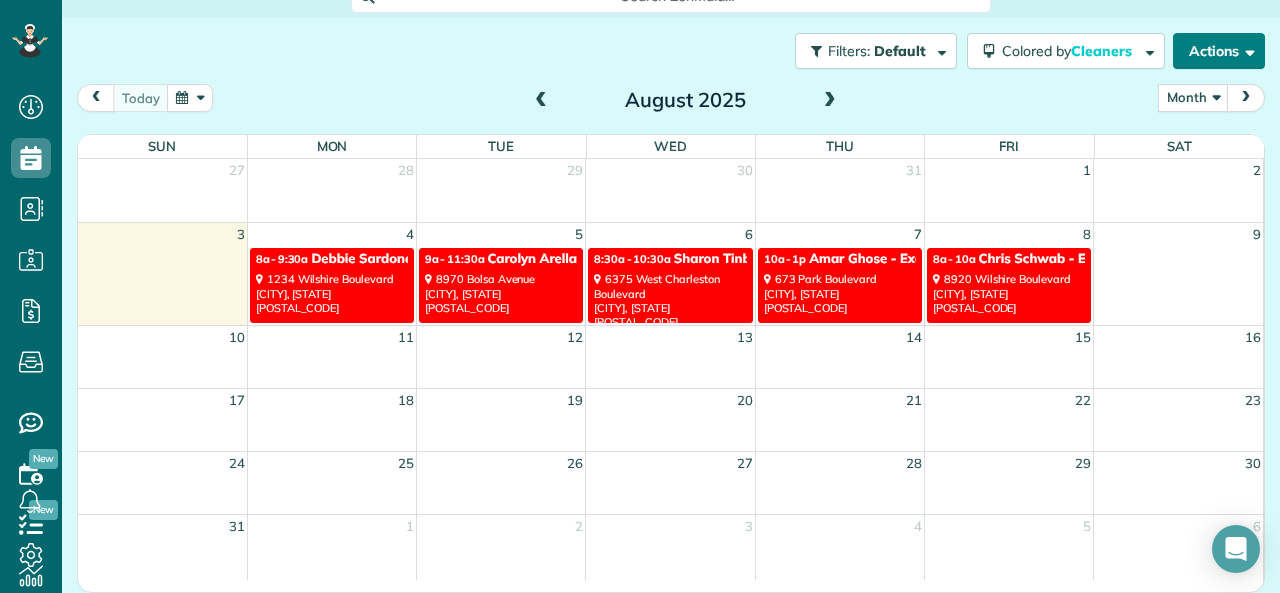 click on "Actions" at bounding box center (1219, 51) 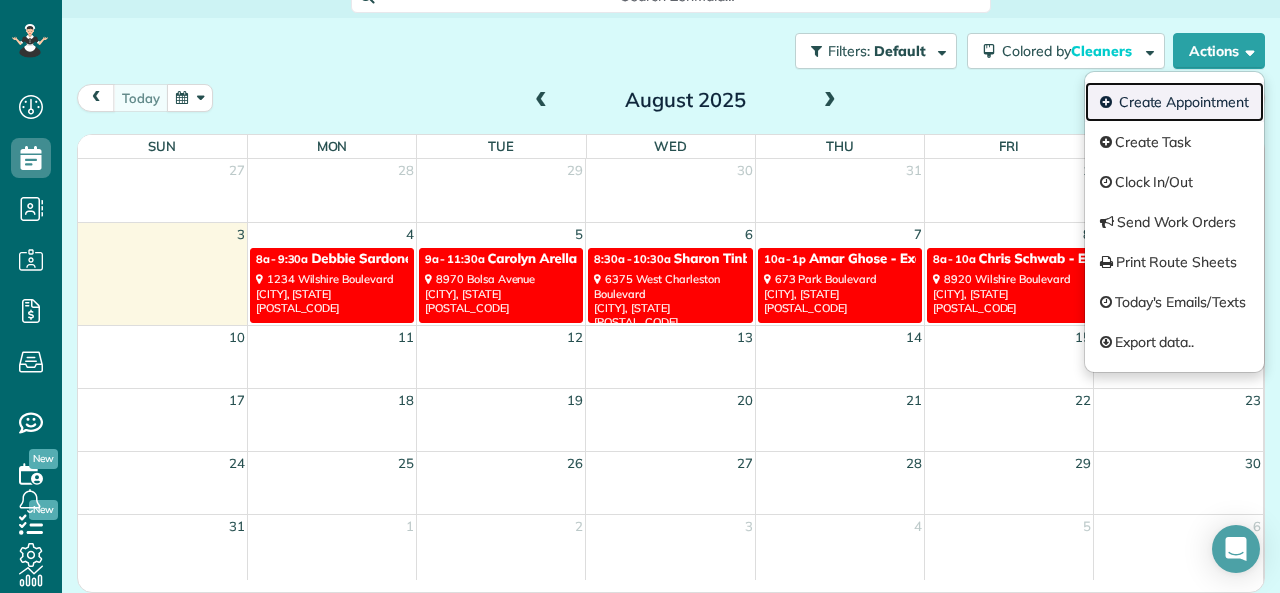 click on "Create Appointment" at bounding box center (1174, 102) 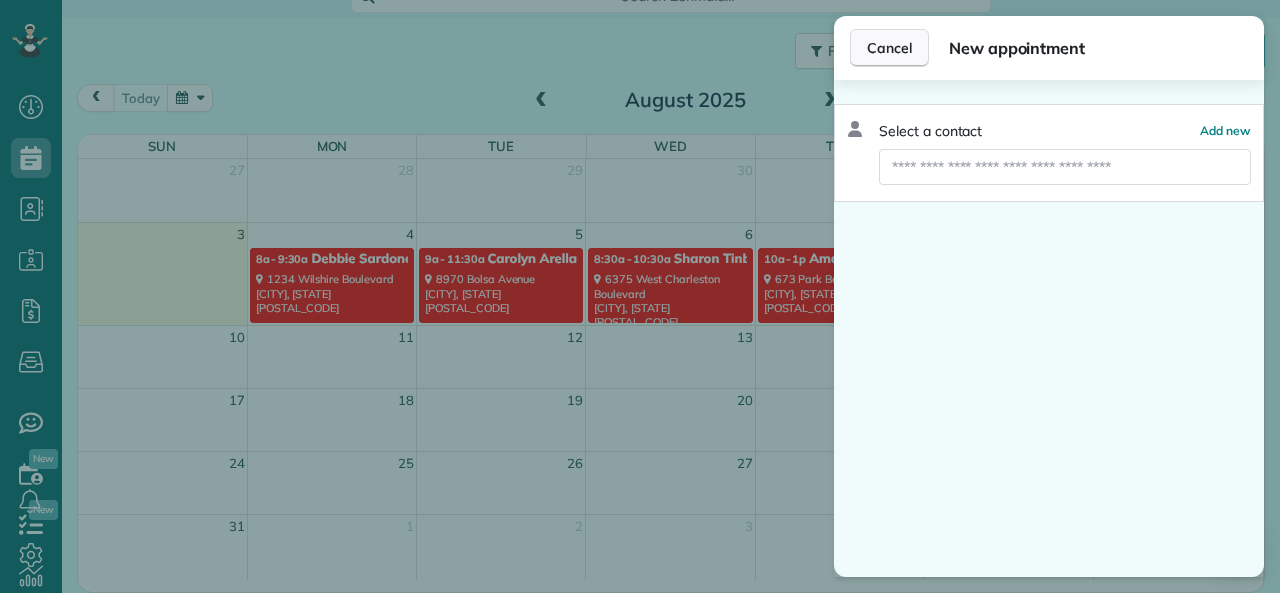 click on "Cancel" at bounding box center [889, 48] 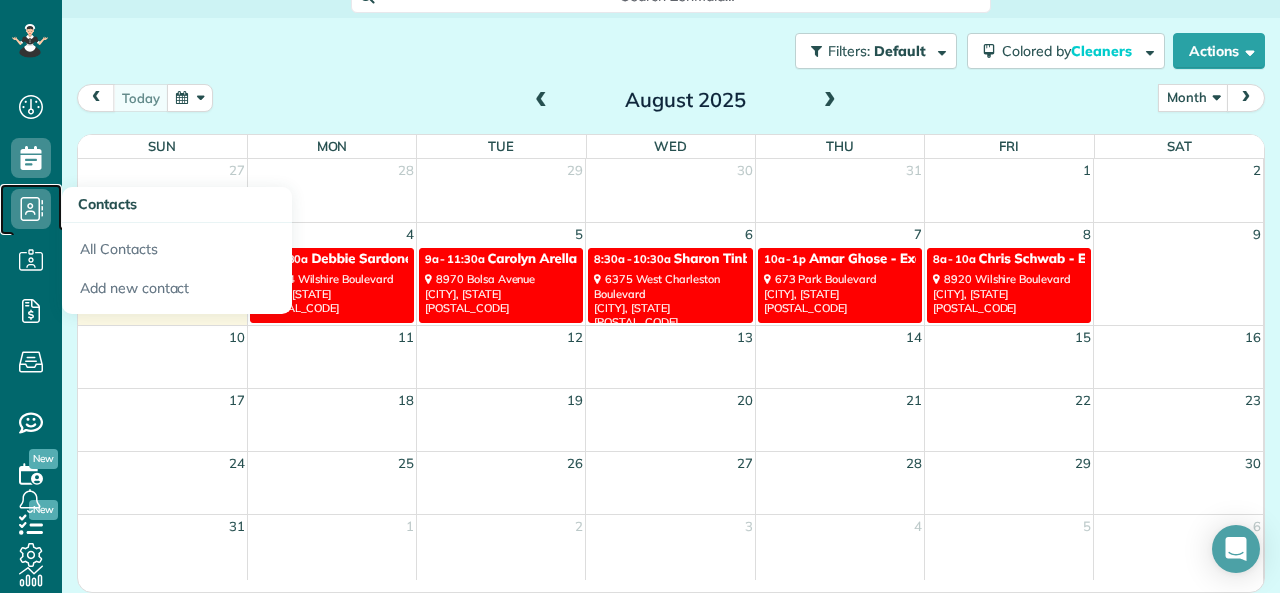 click 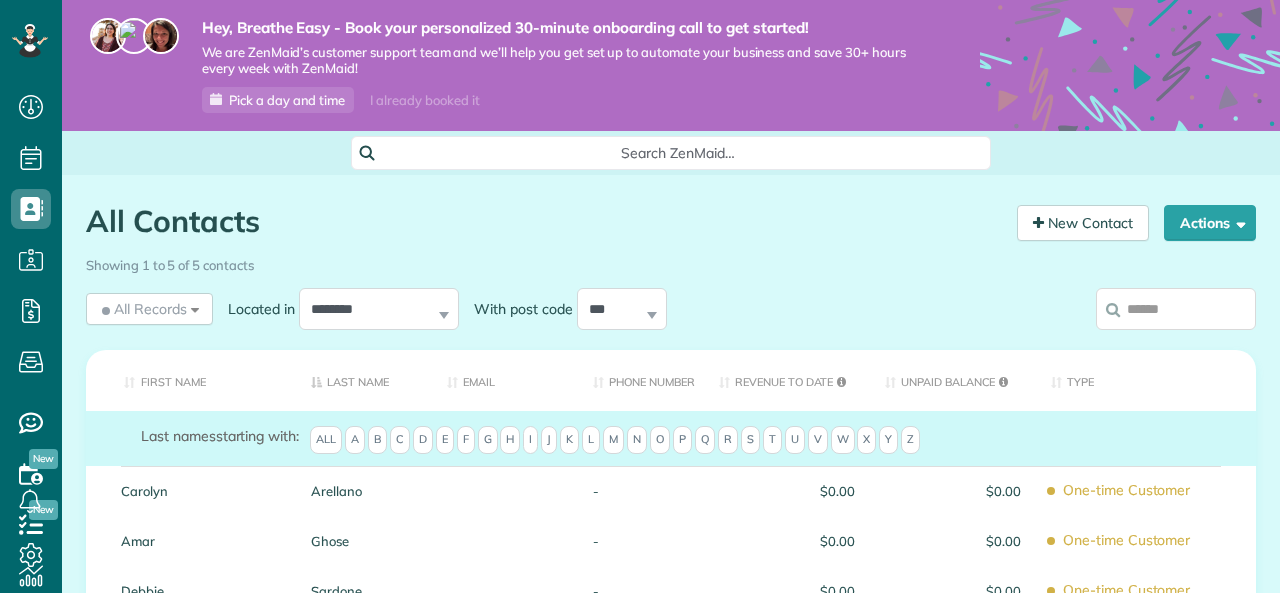 scroll, scrollTop: 0, scrollLeft: 0, axis: both 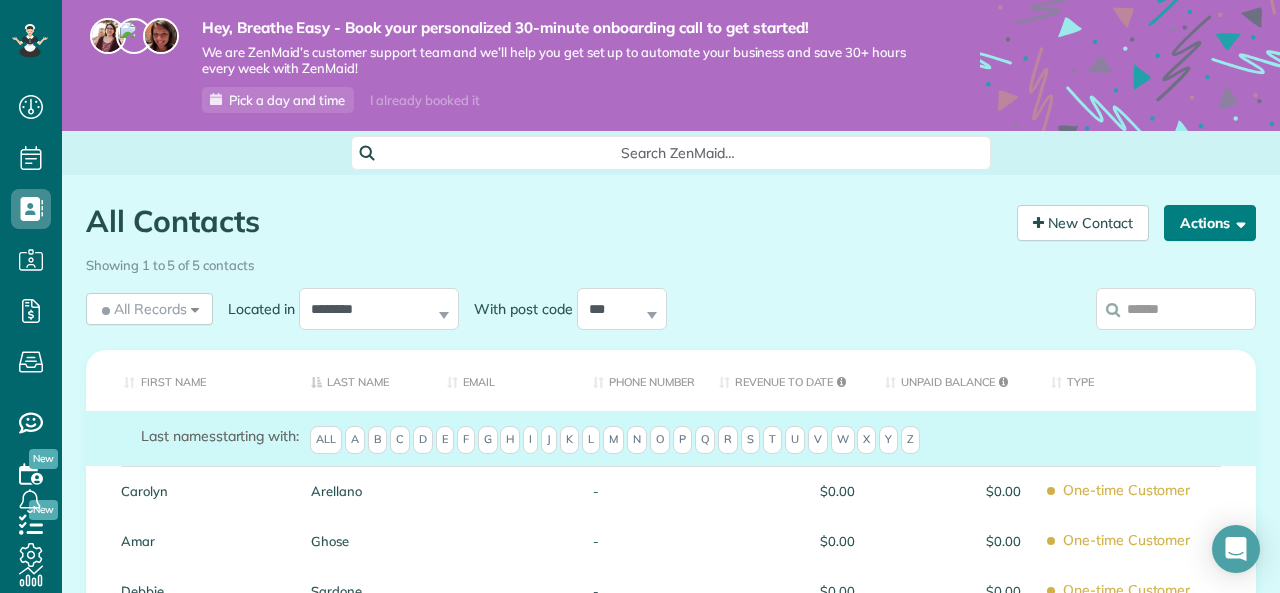 click on "Actions" at bounding box center [1210, 223] 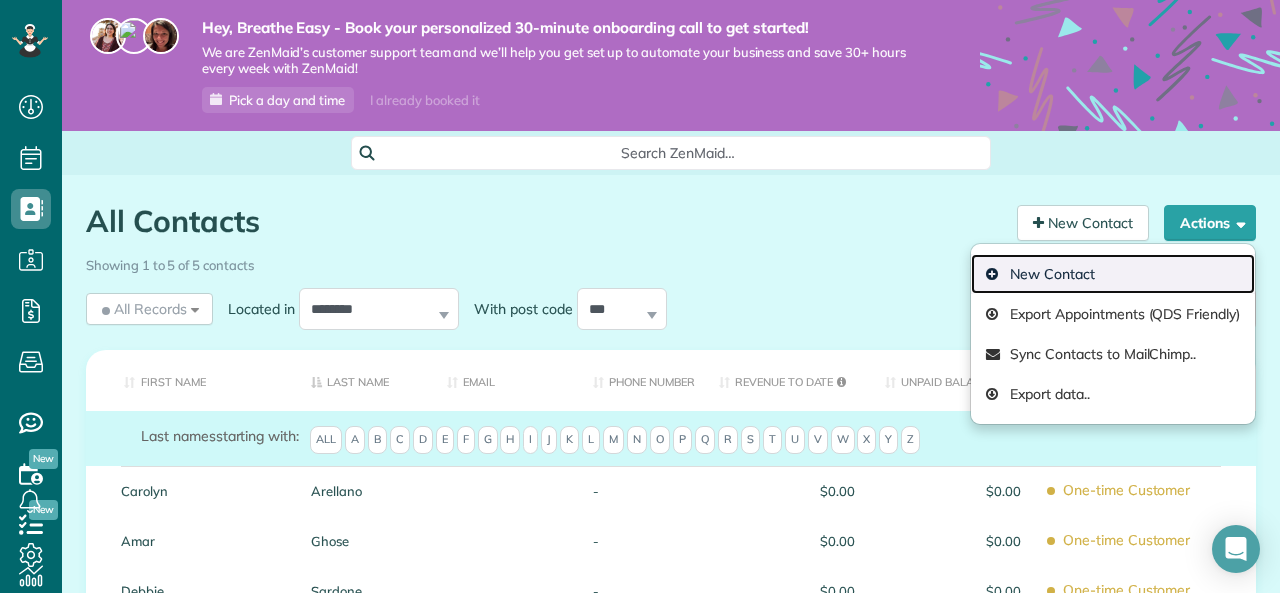 click on "New Contact" at bounding box center (1113, 274) 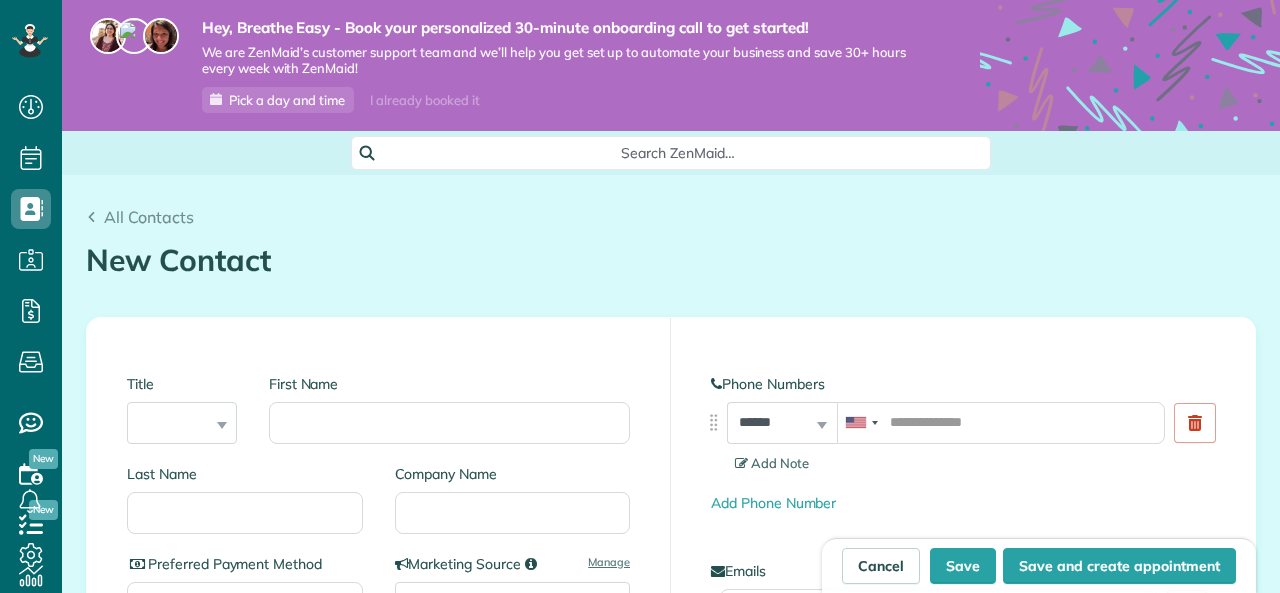 scroll, scrollTop: 0, scrollLeft: 0, axis: both 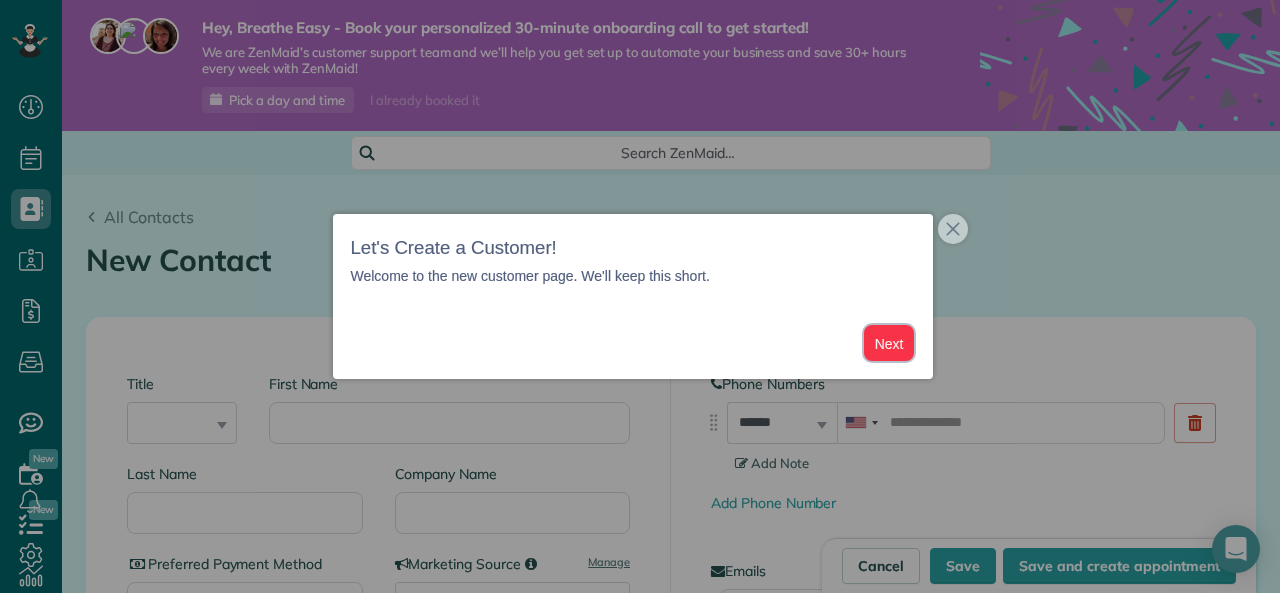 click on "Next" at bounding box center [889, 343] 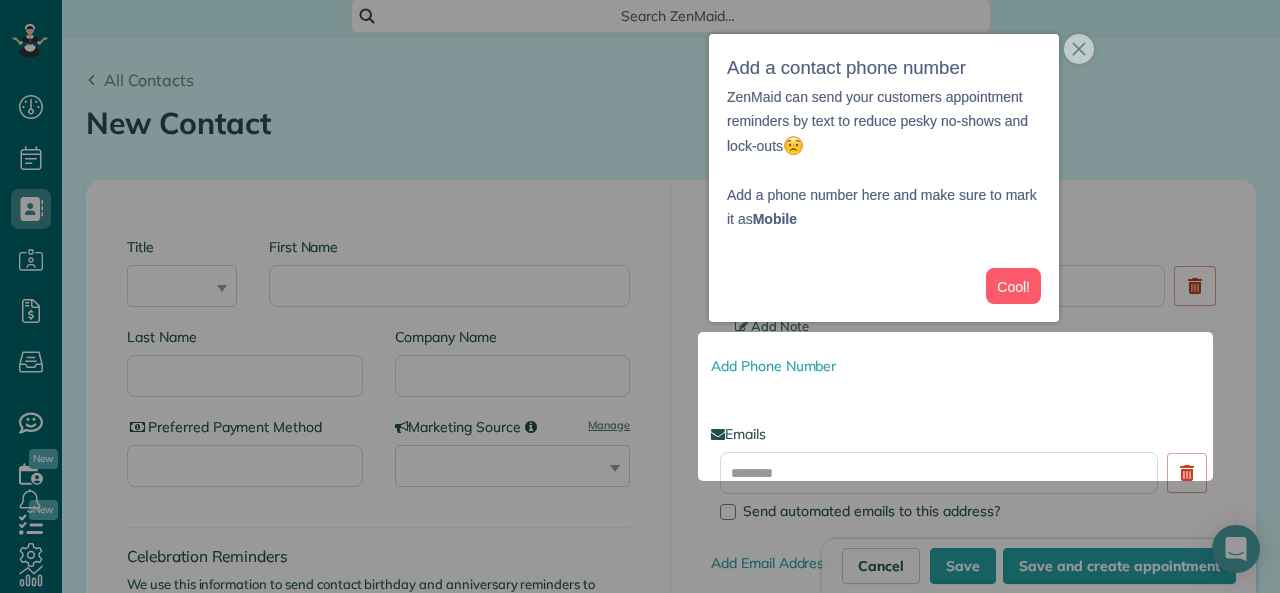 scroll, scrollTop: 146, scrollLeft: 0, axis: vertical 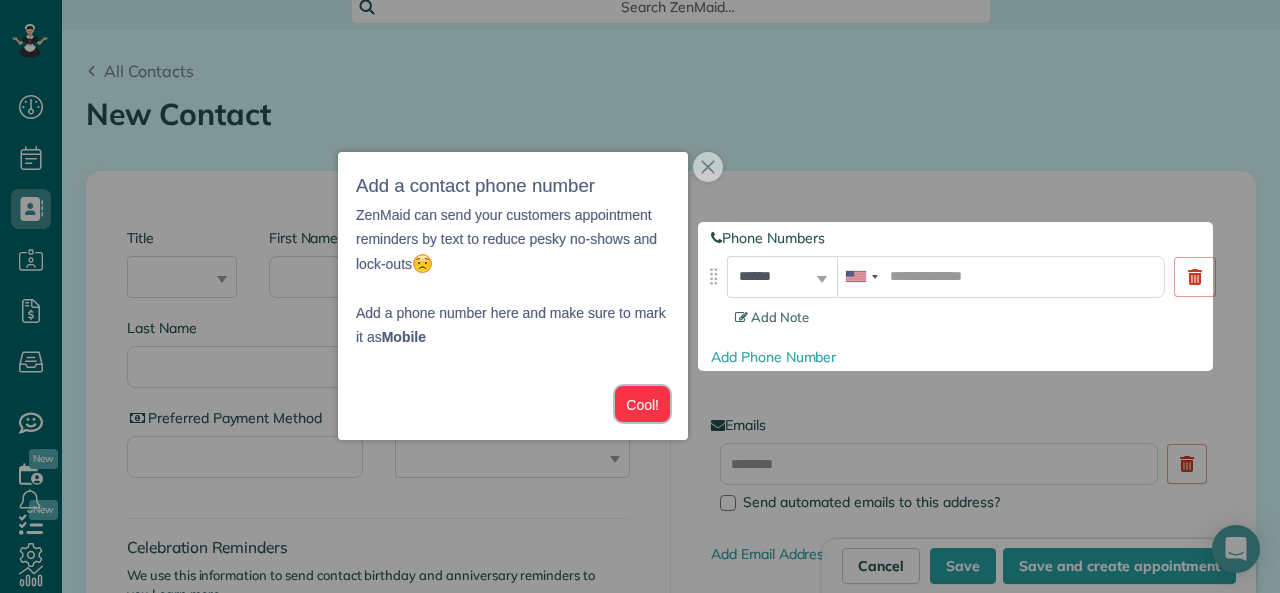 click on "Cool!" at bounding box center [642, 404] 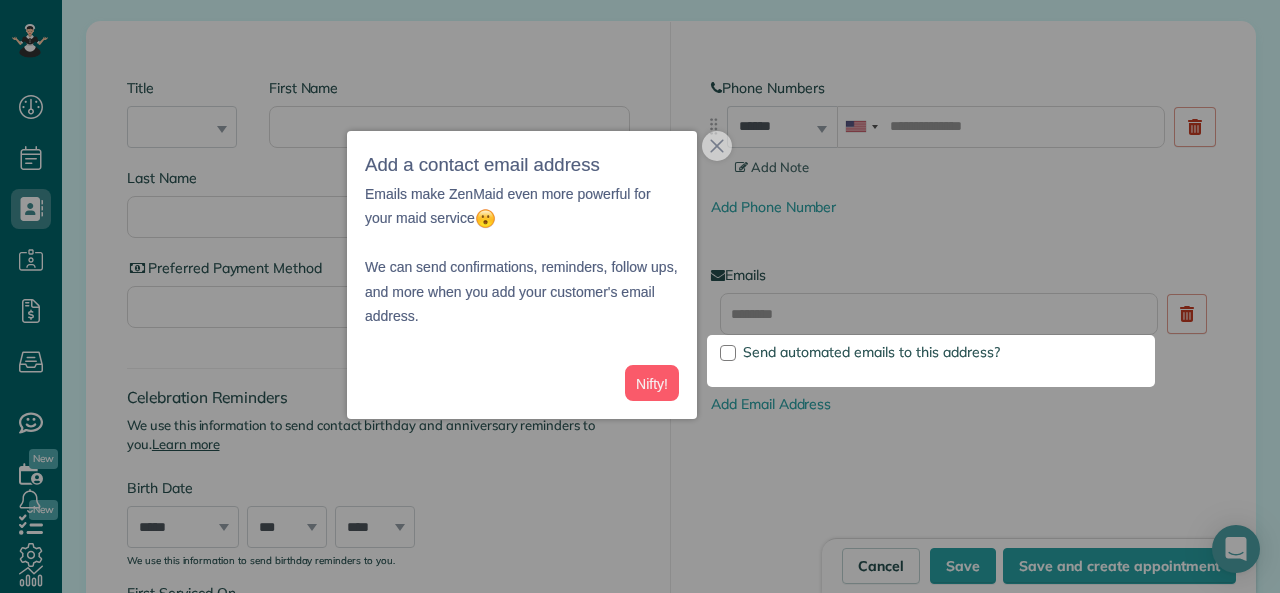 scroll, scrollTop: 312, scrollLeft: 0, axis: vertical 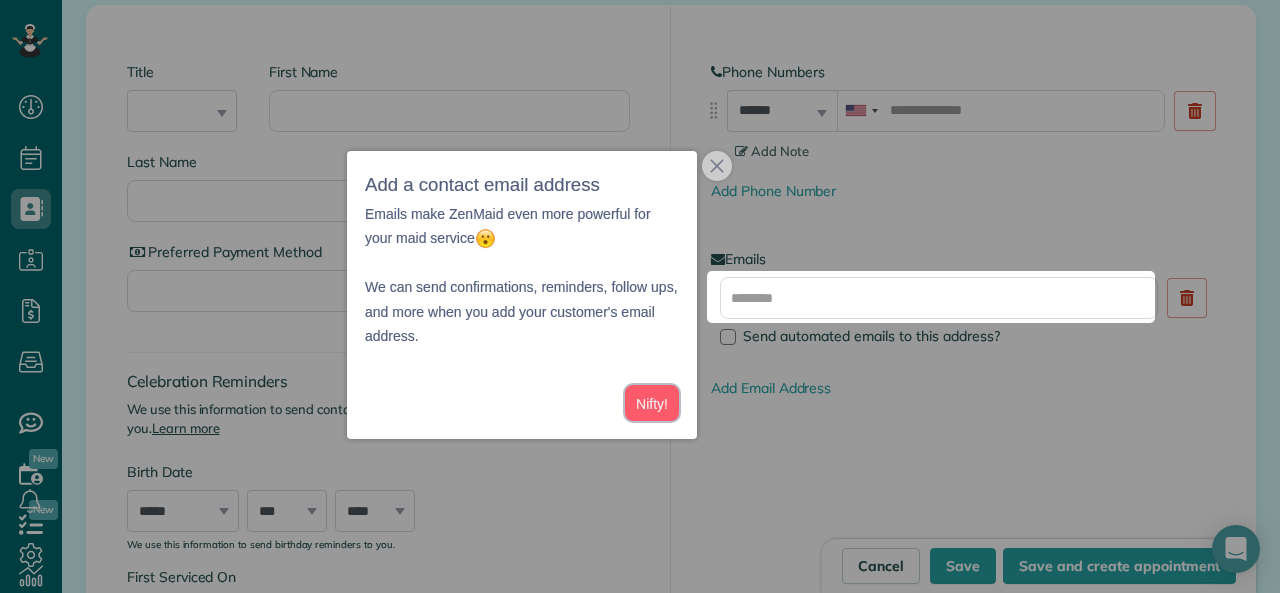 click on "Nifty!" at bounding box center [652, 403] 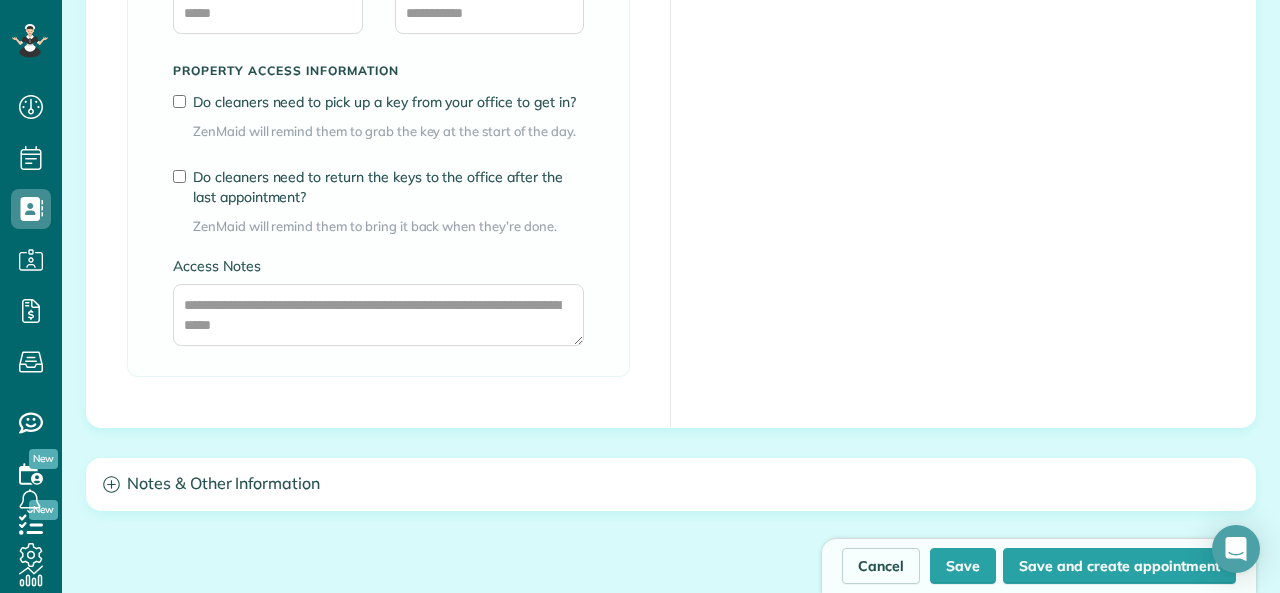 scroll, scrollTop: 1822, scrollLeft: 0, axis: vertical 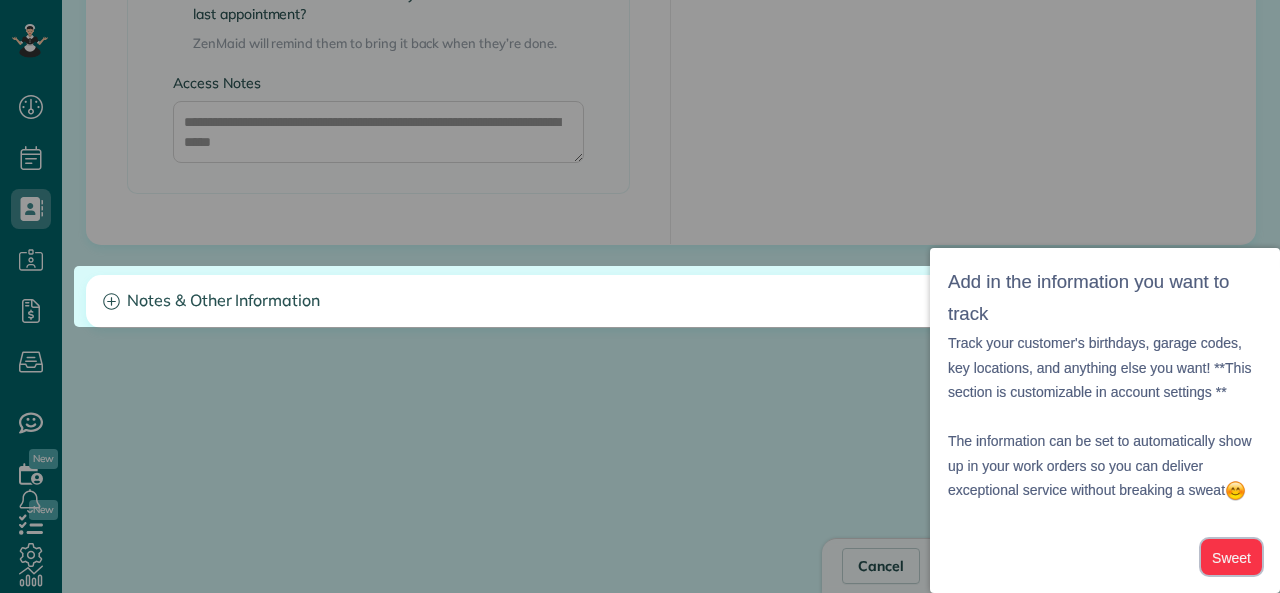 click on "Sweet" at bounding box center [1231, 557] 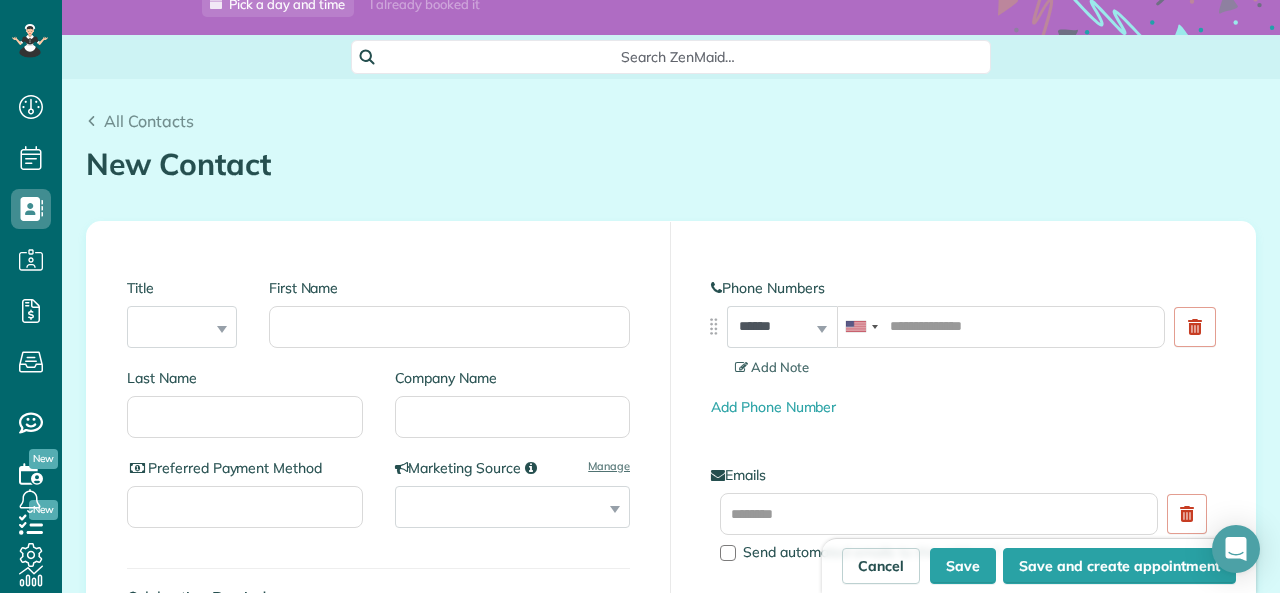 scroll, scrollTop: 0, scrollLeft: 0, axis: both 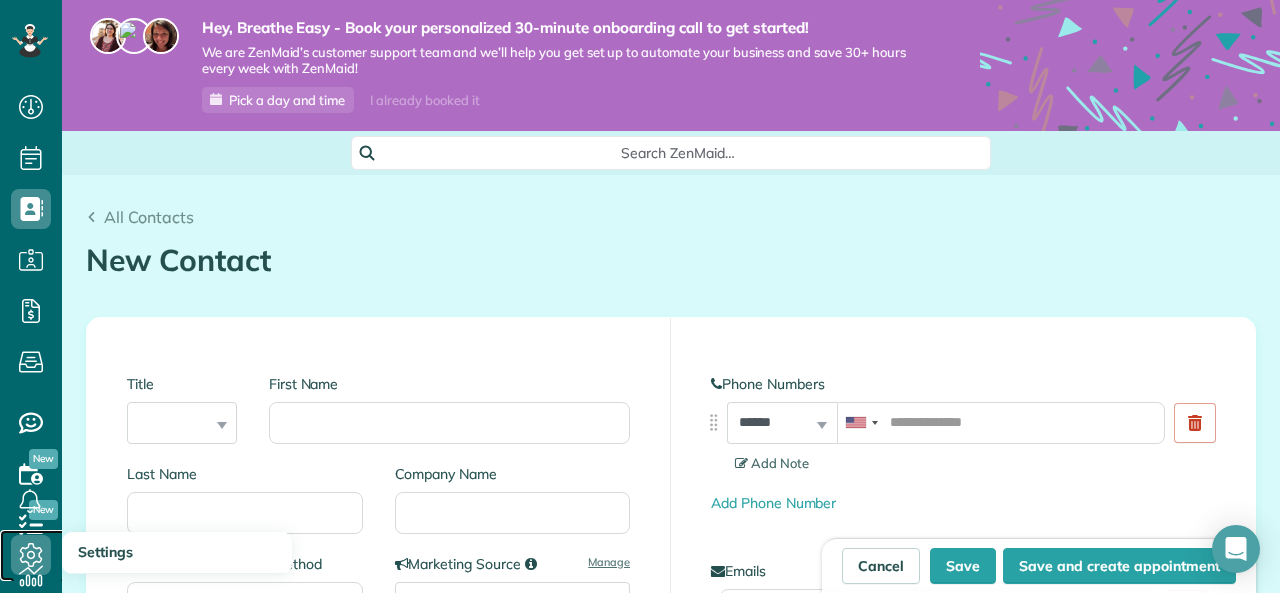 click 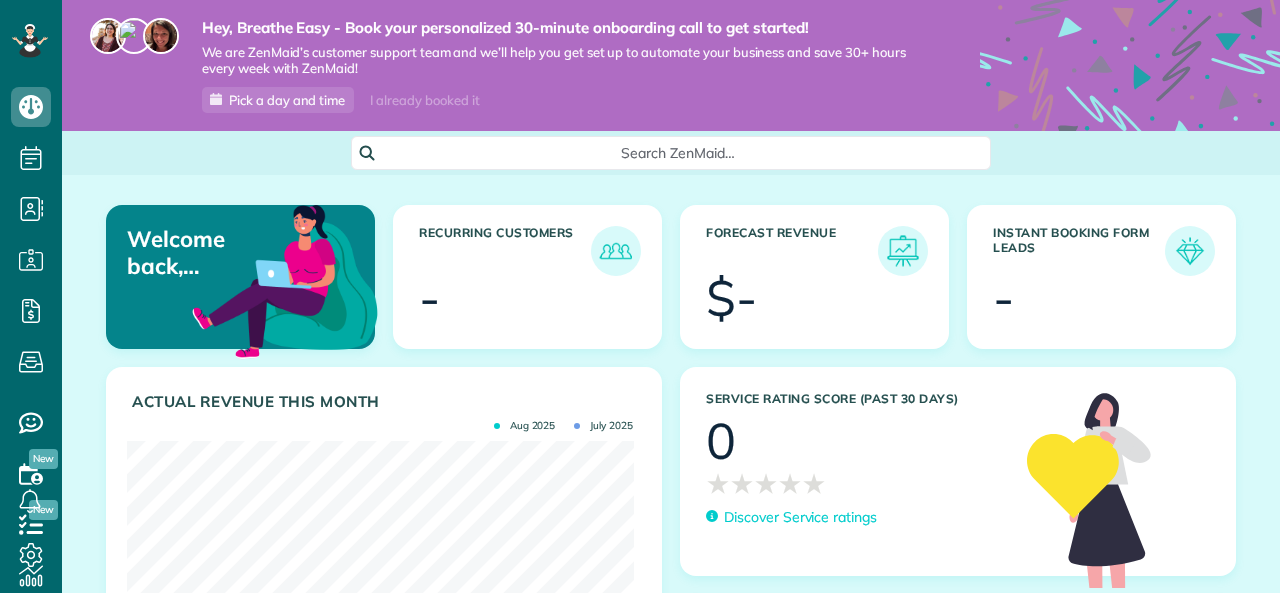 scroll, scrollTop: 0, scrollLeft: 0, axis: both 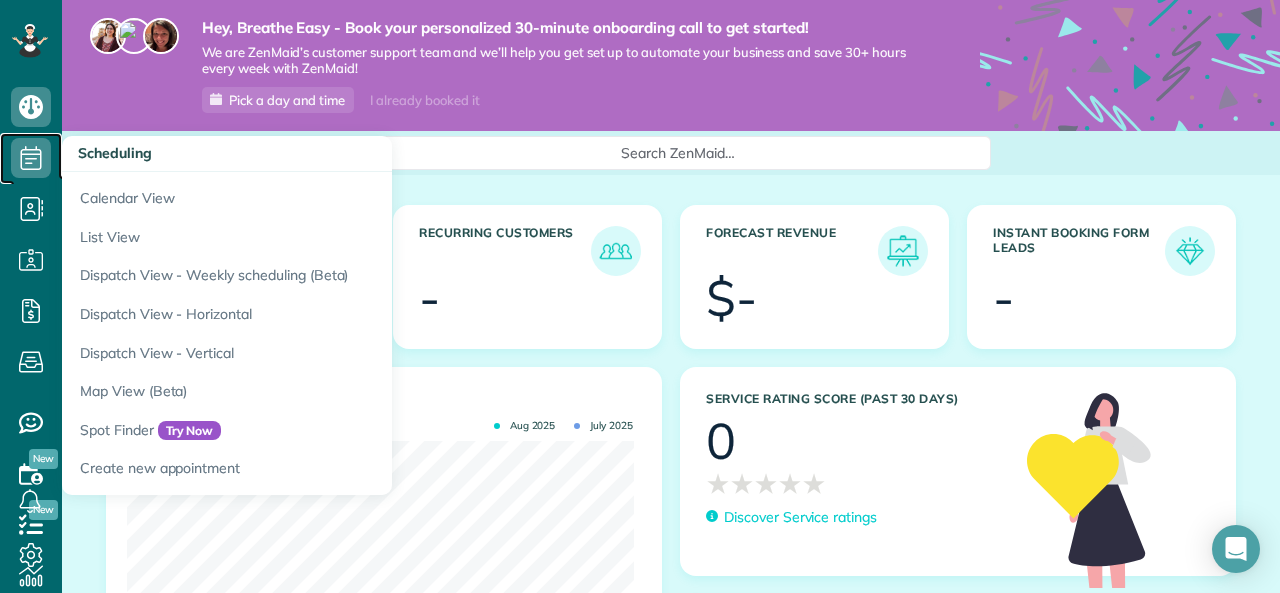 click 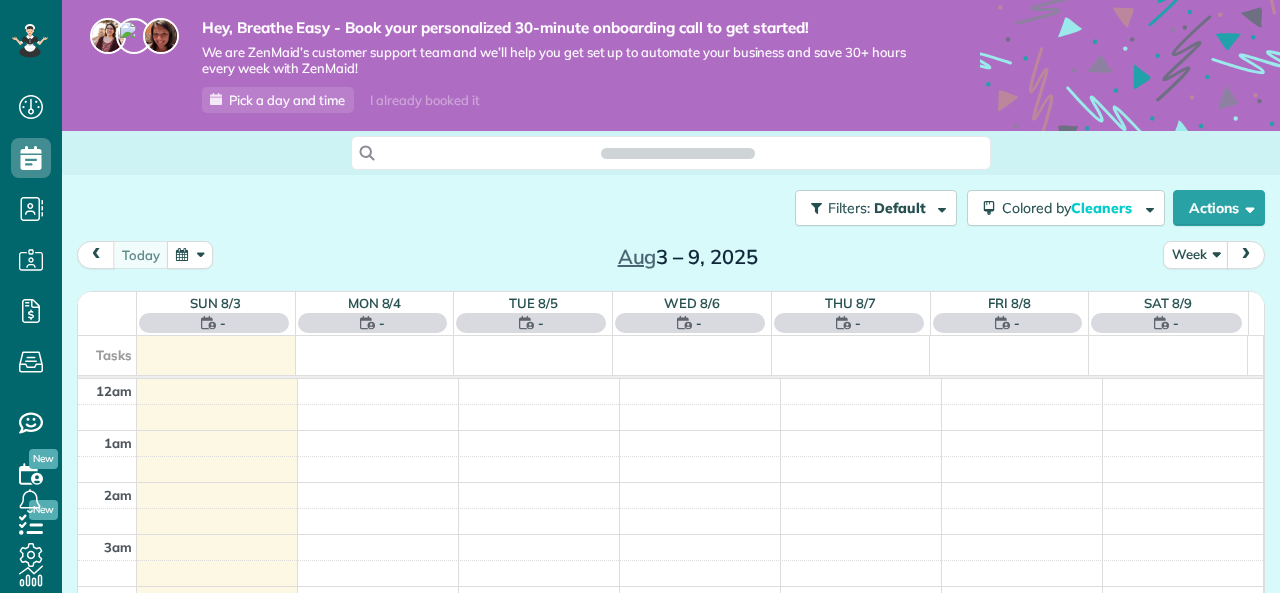scroll, scrollTop: 0, scrollLeft: 0, axis: both 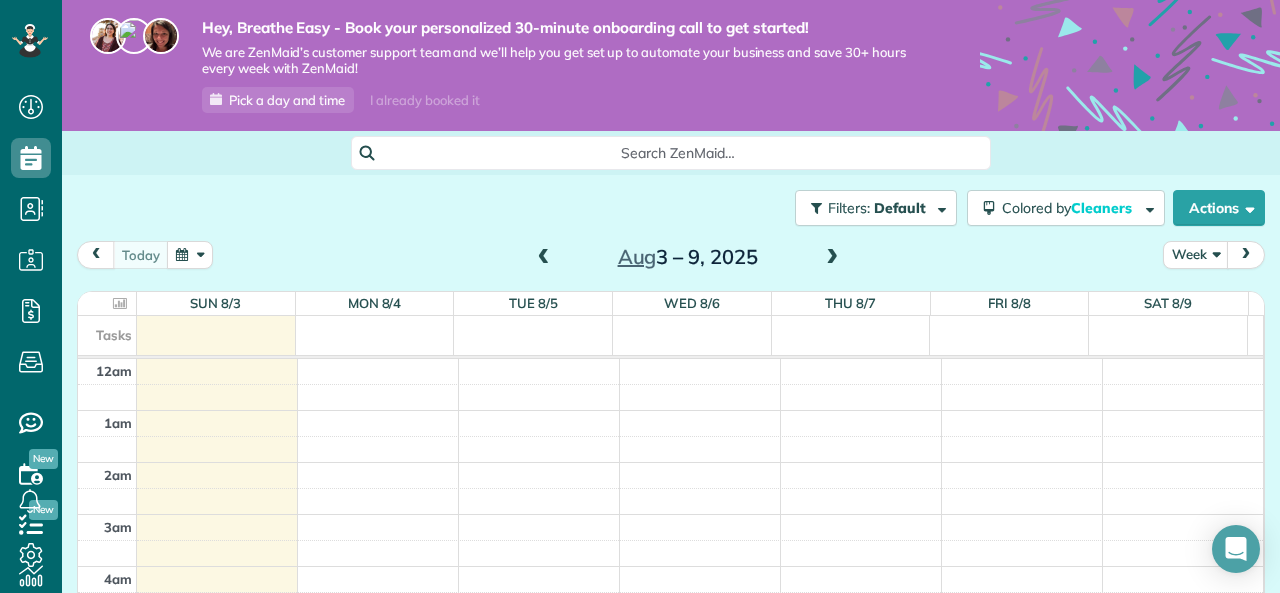 click at bounding box center (832, 258) 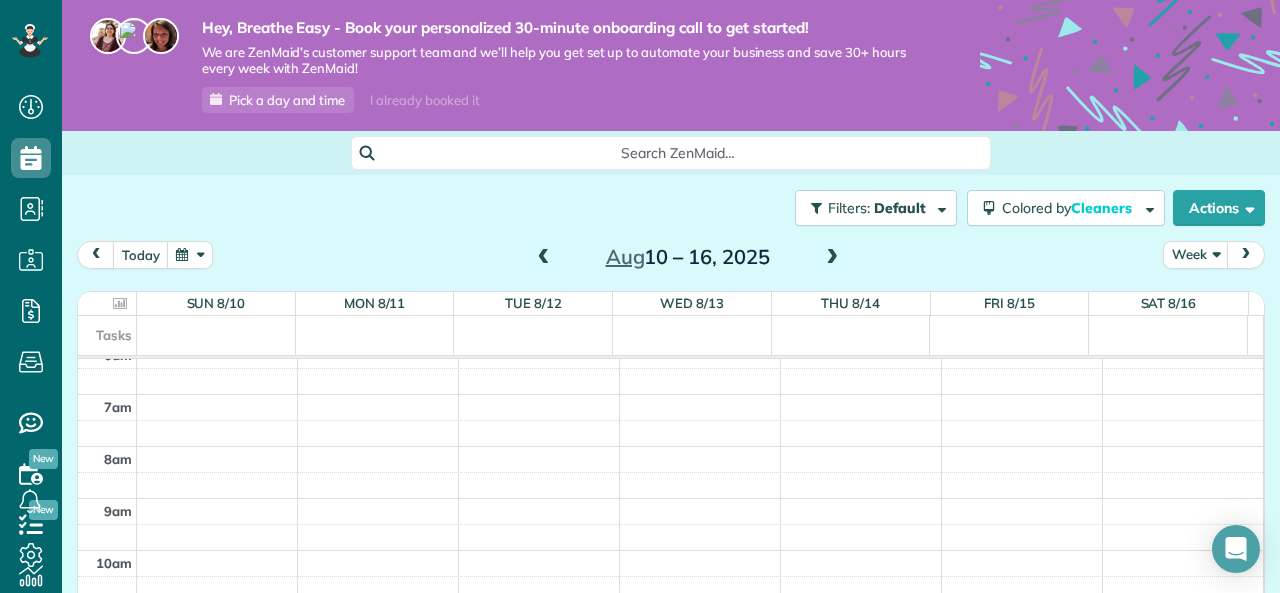 scroll, scrollTop: 0, scrollLeft: 0, axis: both 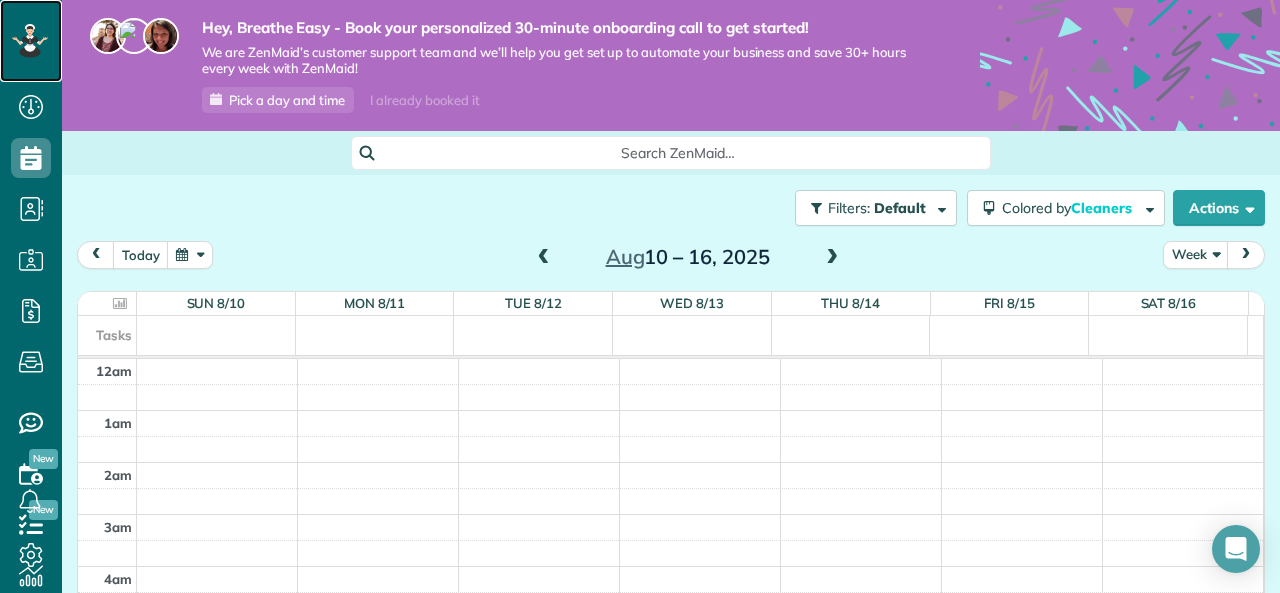 click at bounding box center (30, 41) 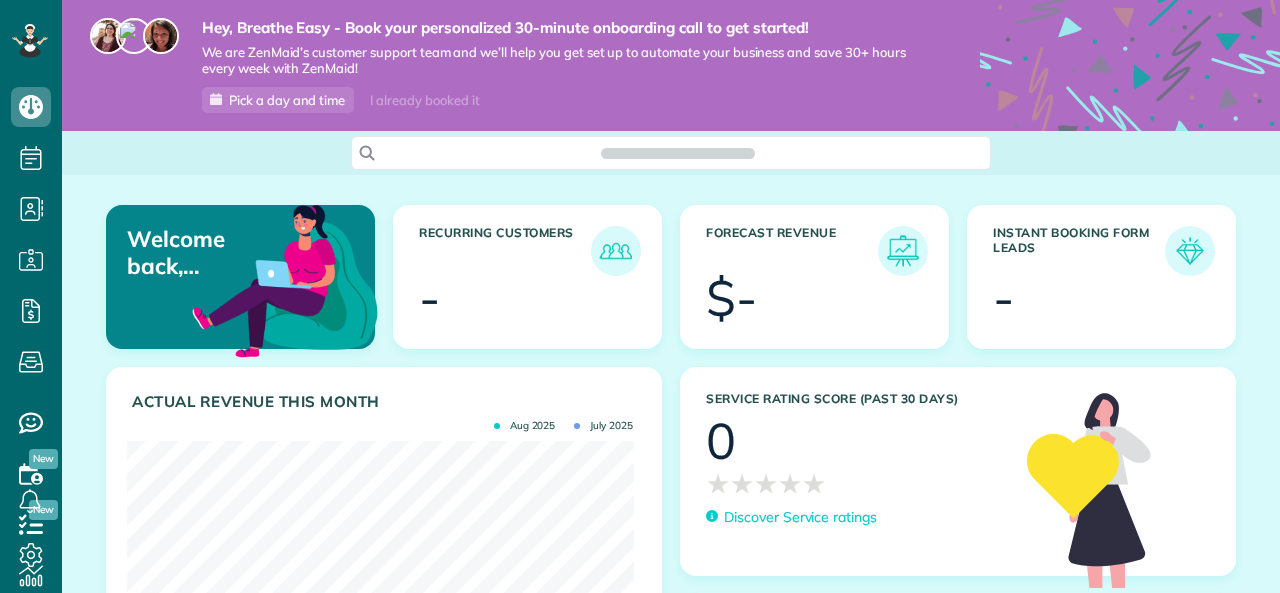 scroll, scrollTop: 0, scrollLeft: 0, axis: both 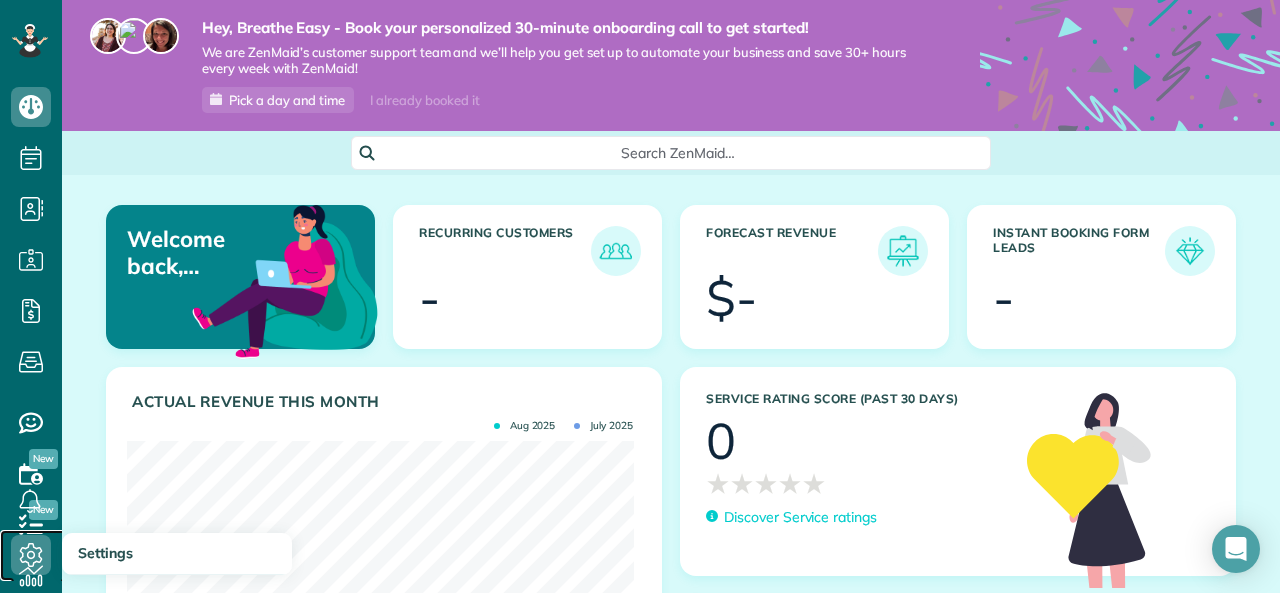 click 